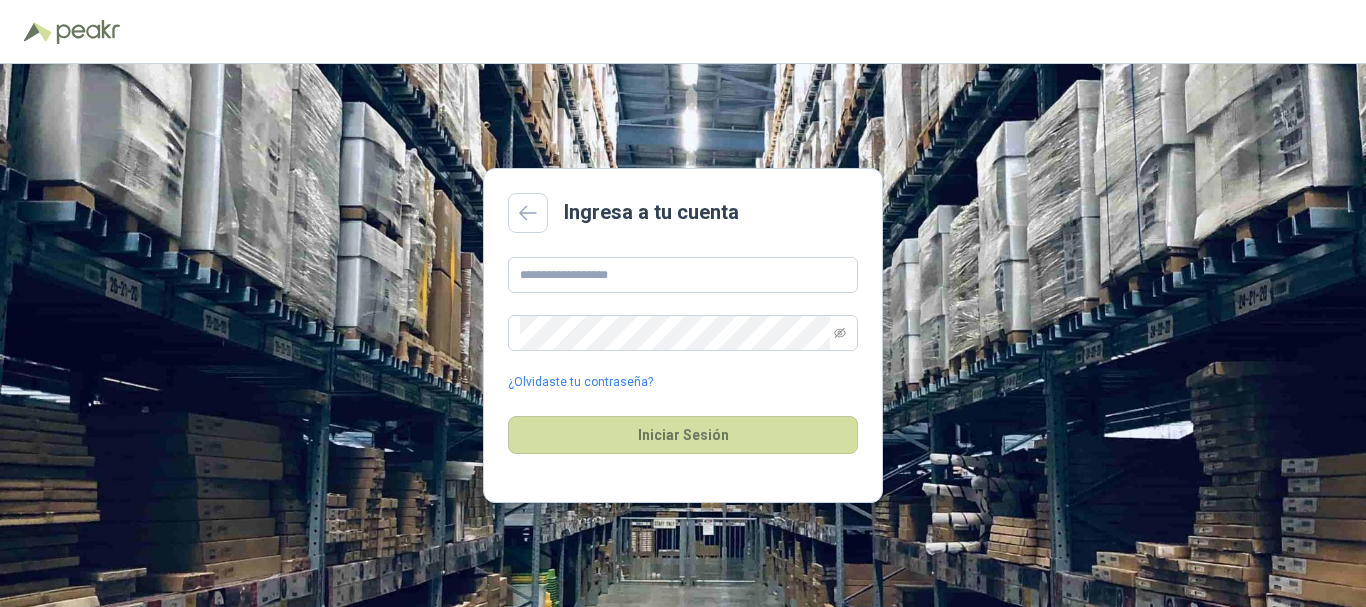 scroll, scrollTop: 0, scrollLeft: 0, axis: both 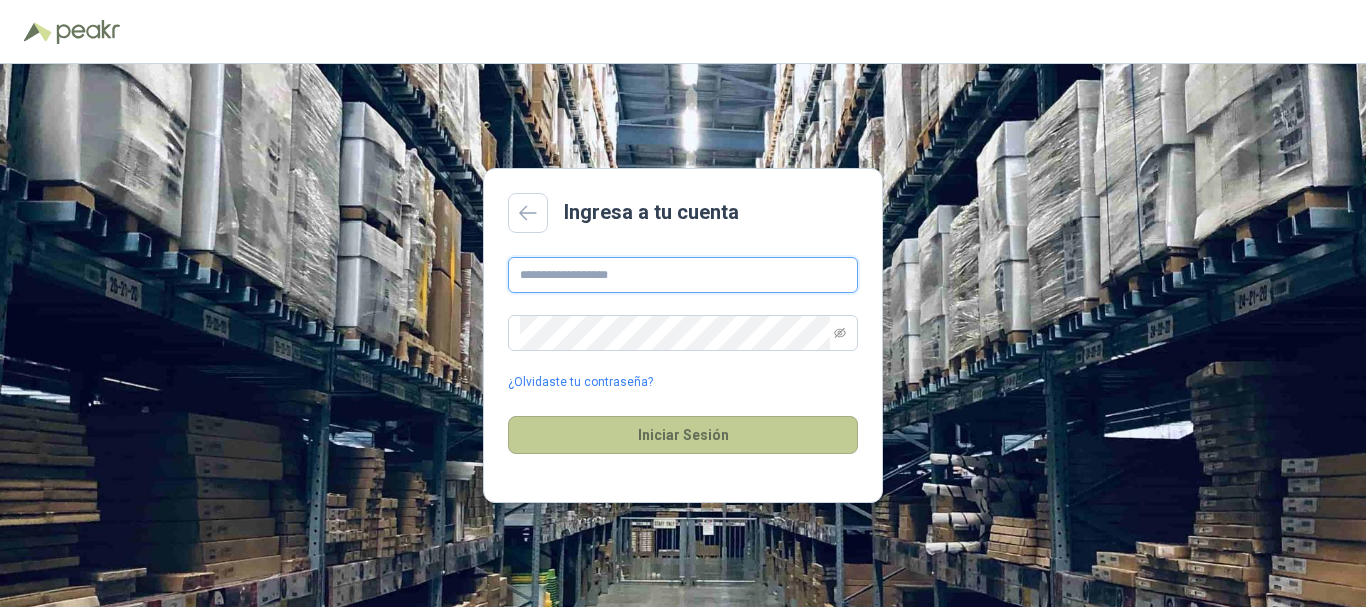 type on "**********" 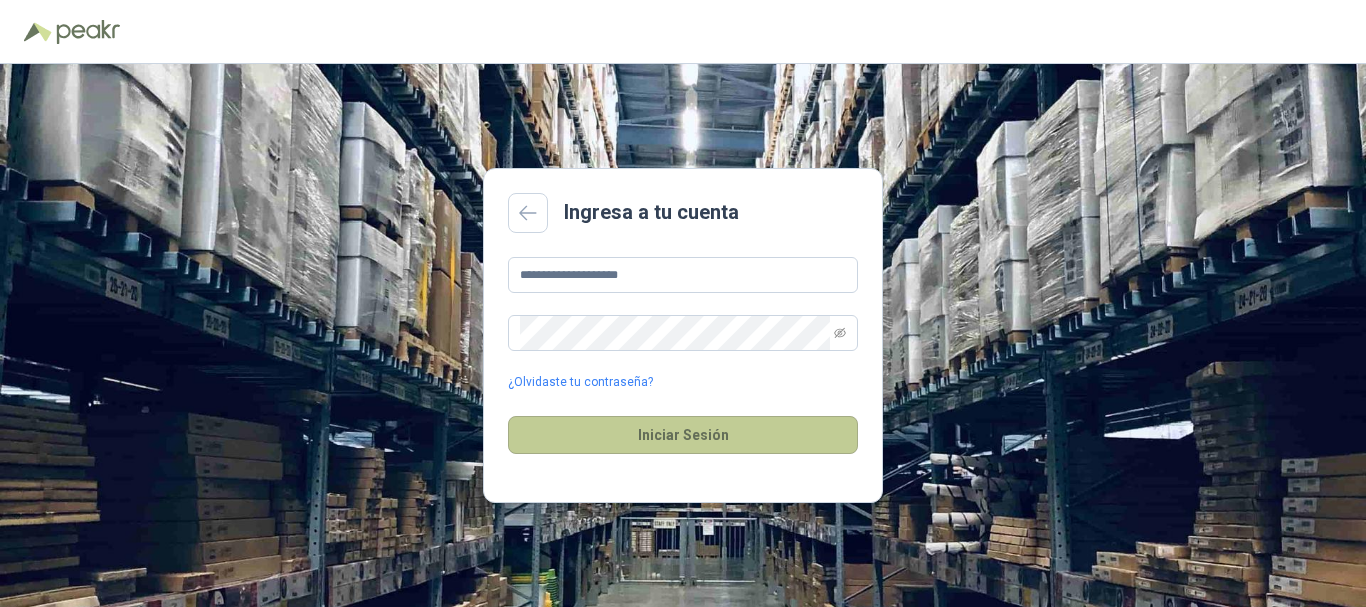 click on "Iniciar Sesión" at bounding box center [683, 435] 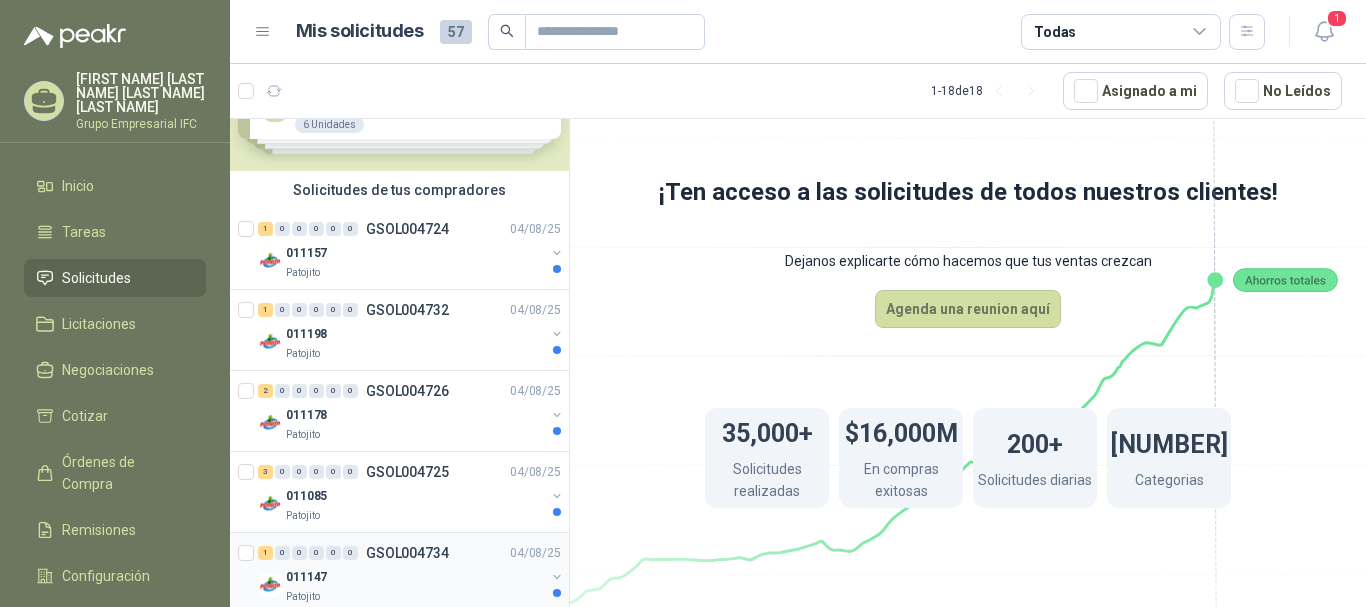 scroll, scrollTop: 0, scrollLeft: 0, axis: both 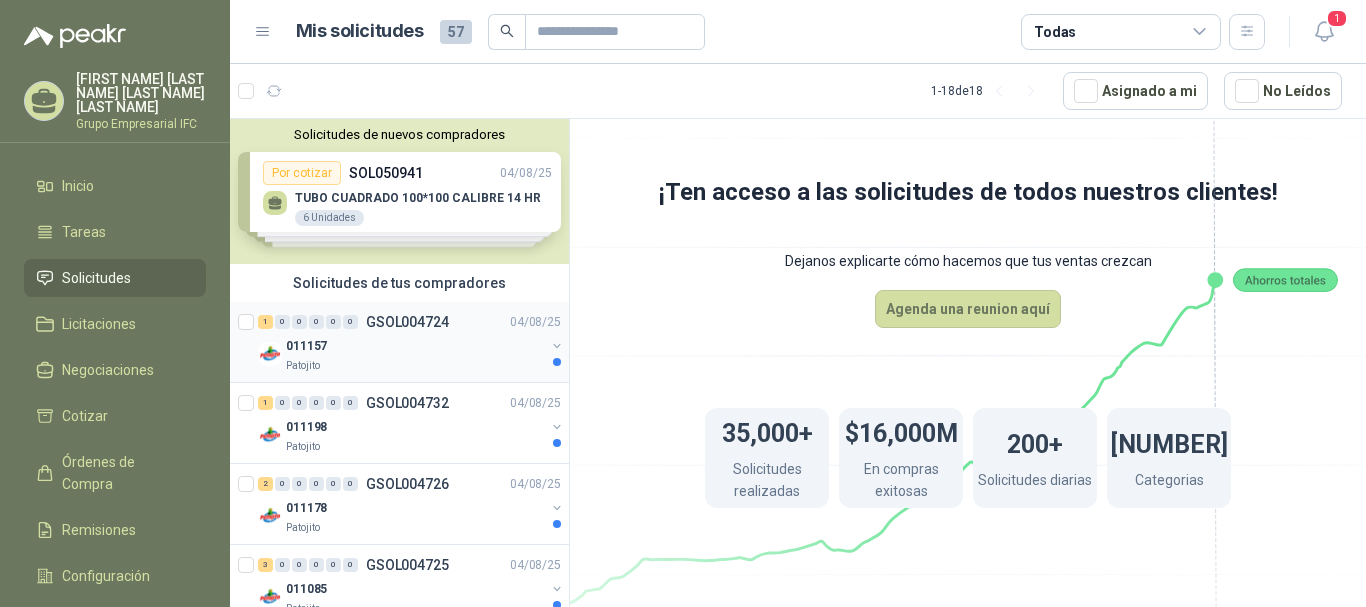 click on "GSOL004724" at bounding box center [407, 322] 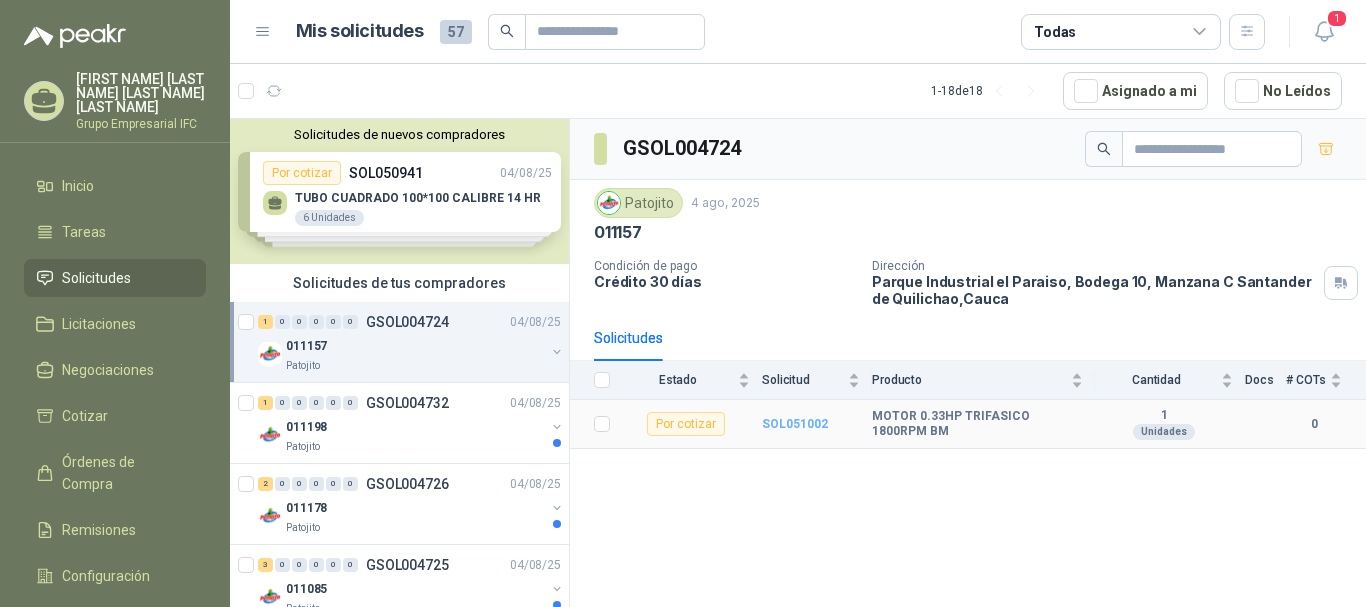click on "SOL051002" at bounding box center [795, 424] 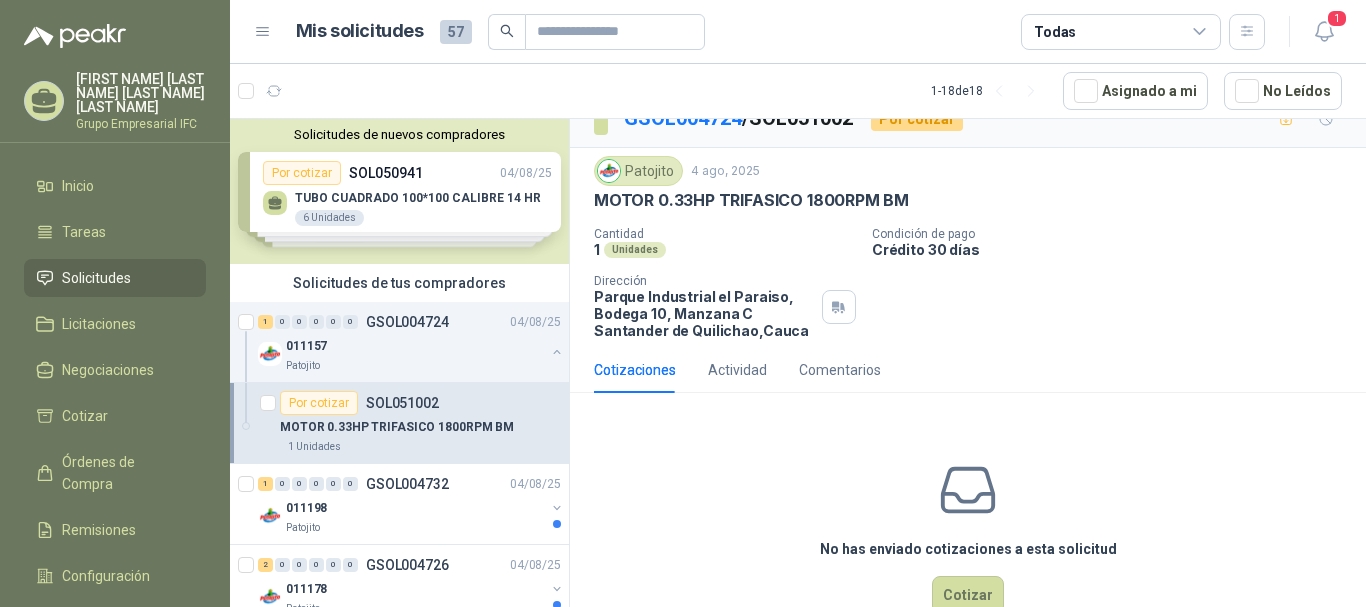 scroll, scrollTop: 0, scrollLeft: 0, axis: both 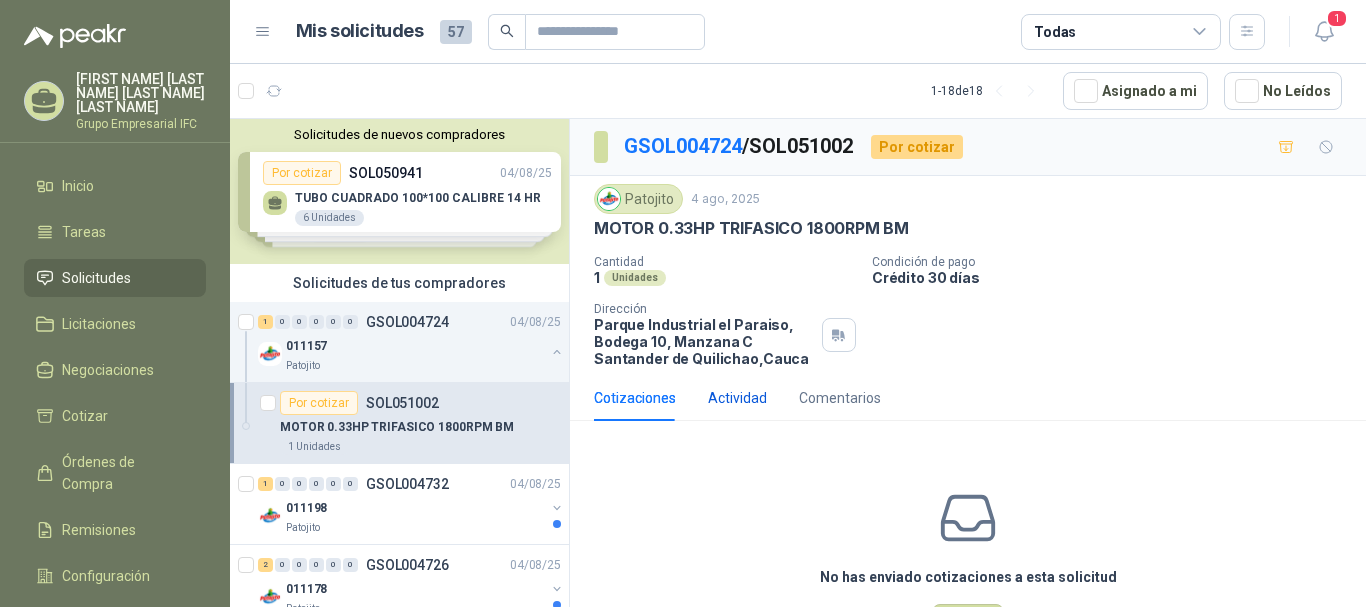 drag, startPoint x: 737, startPoint y: 397, endPoint x: 742, endPoint y: 406, distance: 10.29563 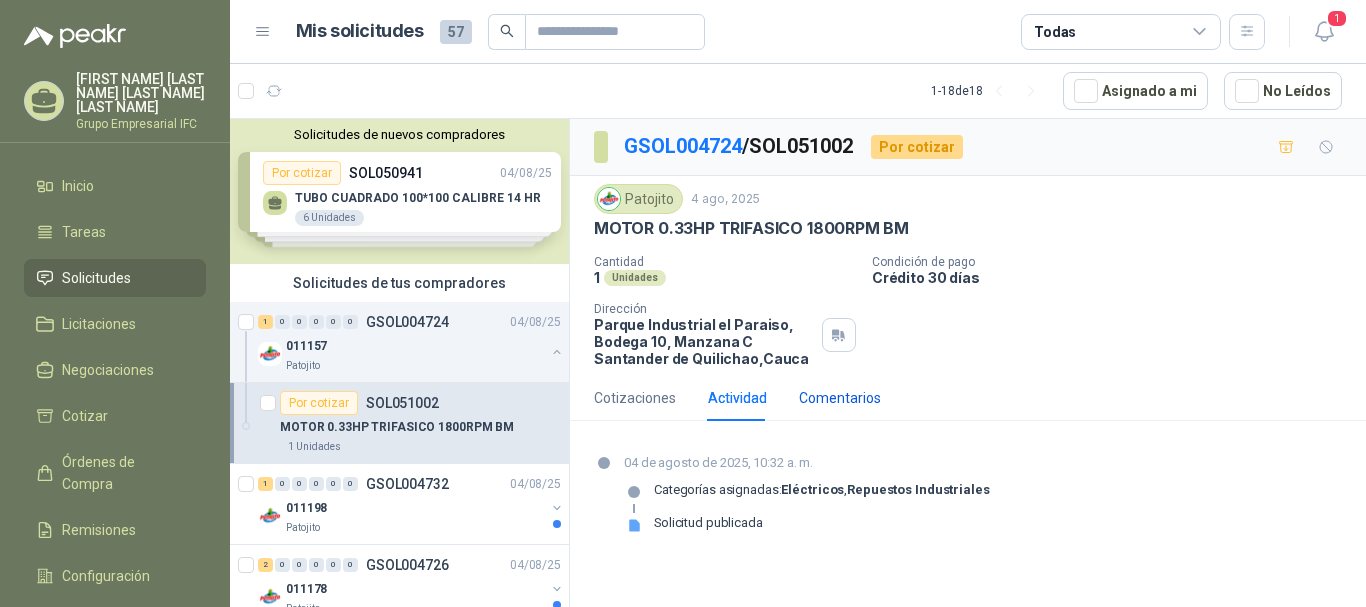 click on "Comentarios" at bounding box center (840, 398) 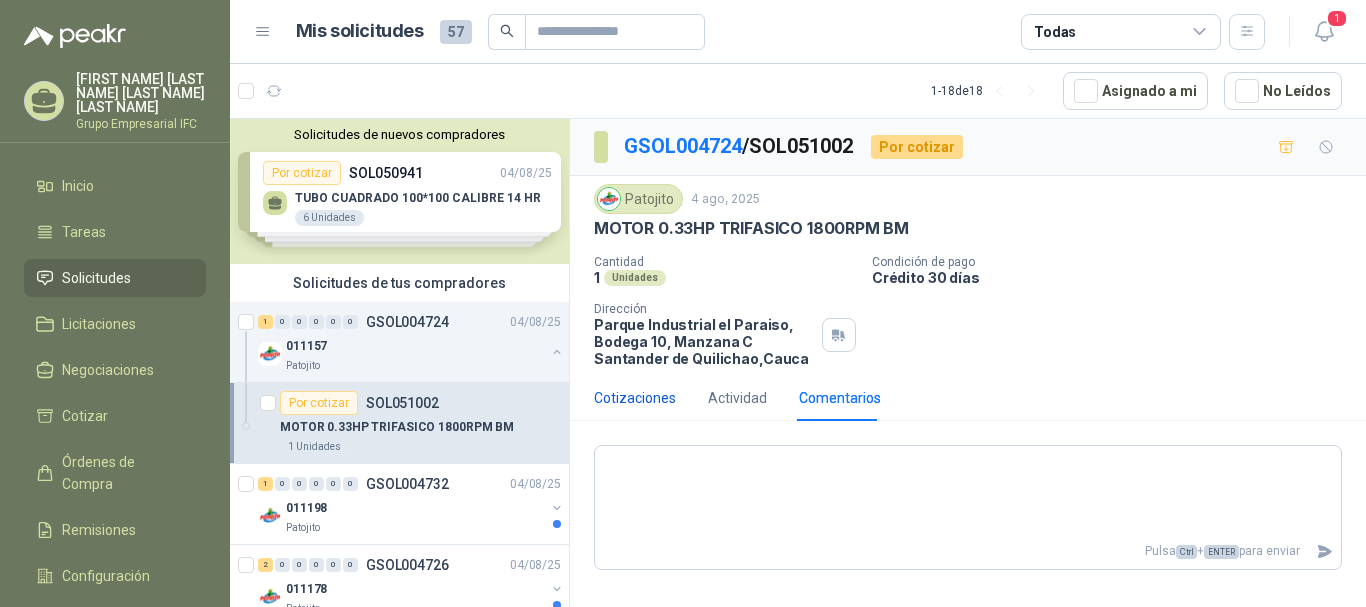 click on "Cotizaciones" at bounding box center (635, 398) 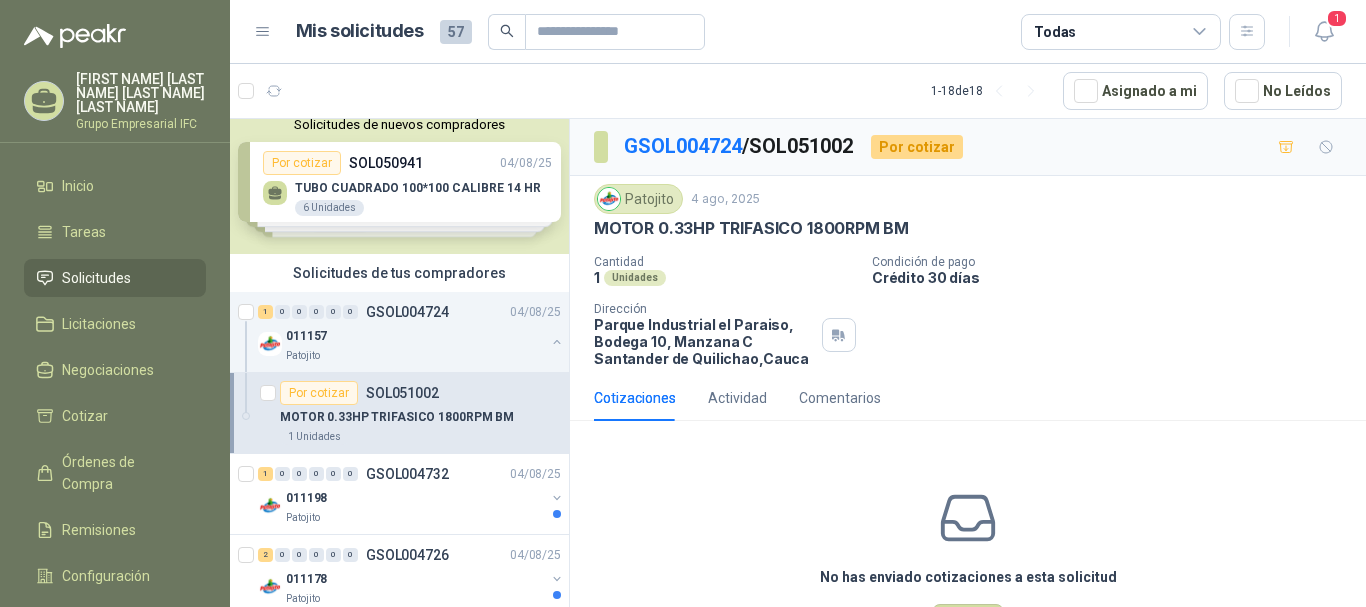 scroll, scrollTop: 0, scrollLeft: 0, axis: both 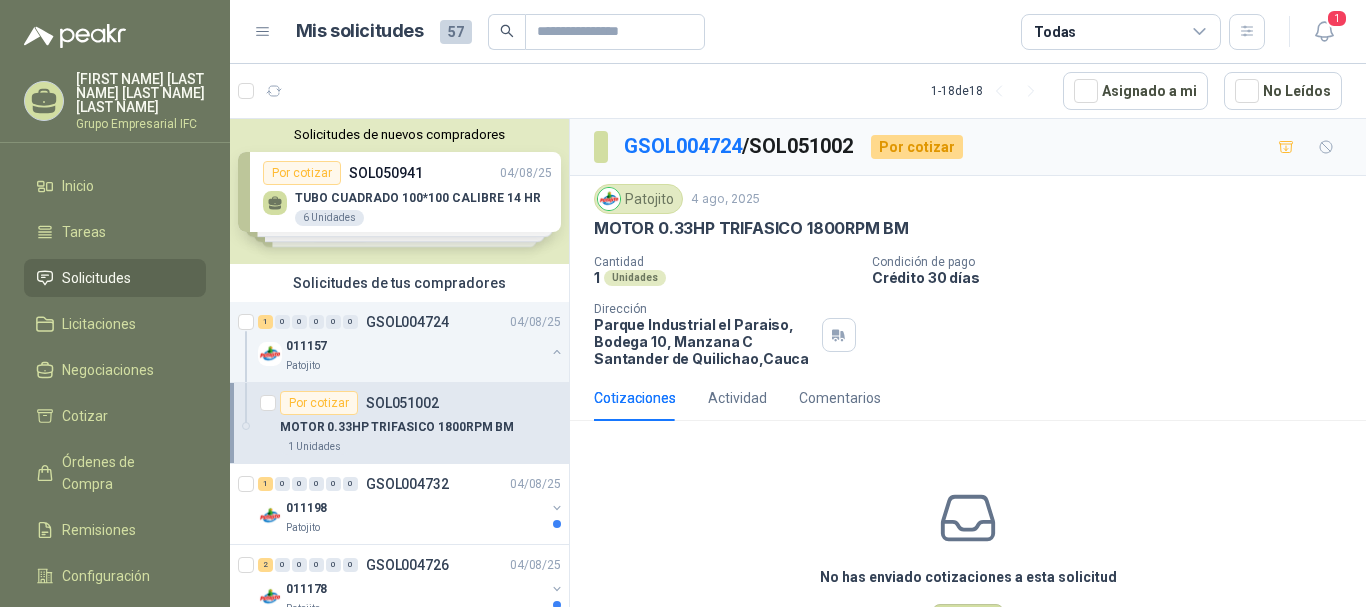 click on "Solicitudes de nuevos compradores Por cotizar SOL[NUMBER] [DATE]   TUBO CUADRADO [NUMBER]*[NUMBER] CALIBRE [NUMBER] HR [NUMBER]   Unidades Por cotizar SOL[NUMBER] [DATE]   IPHONE [NUMBER] PRO MAX [NUMBER]   Unidades Por cotizar SOL[NUMBER] [DATE]   DIADEMA LOGITECH H[NUMBER]  [NUMBER]   Unidades Por cotizar SOL[NUMBER] [DATE]   Celular Samsung Galaxy A[NUMBER]s [NUMBER]gb [NUMBER]   Unidades ¿Quieres recibir  cientos de solicitudes de compra  como estas todos los días? Agenda una reunión" at bounding box center [399, 191] 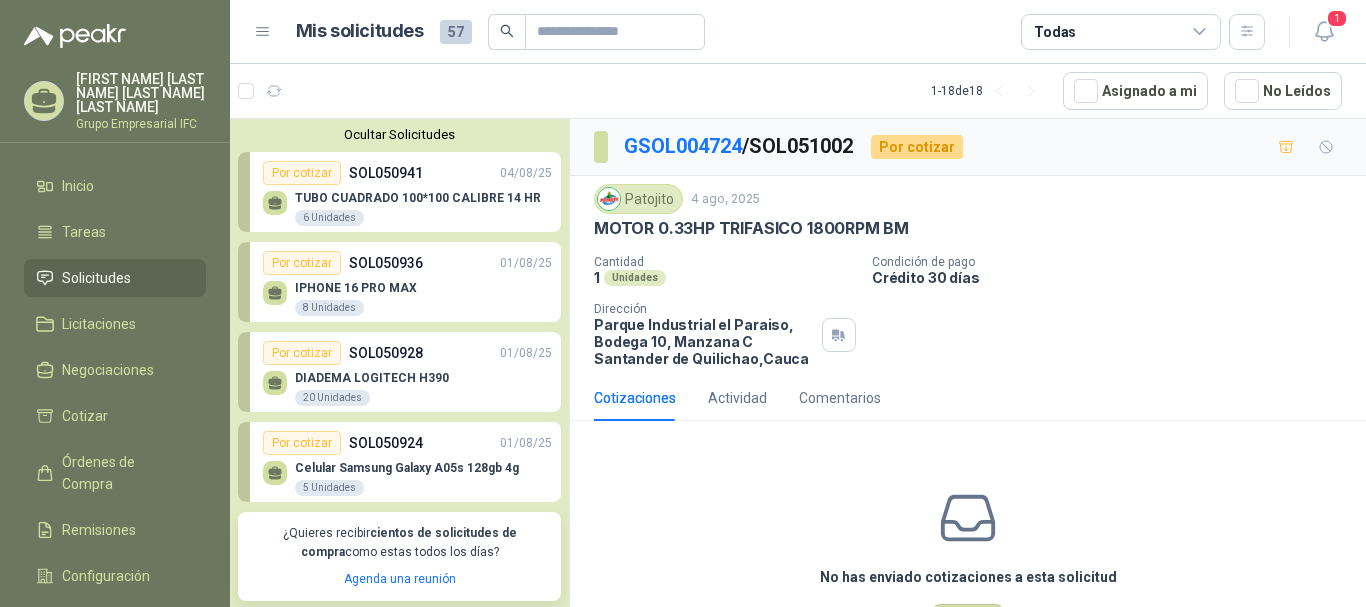 click on "TUBO CUADRADO [NUMBER]*[NUMBER] CALIBRE [NUMBER] HR [NUMBER]   Unidades" at bounding box center (418, 209) 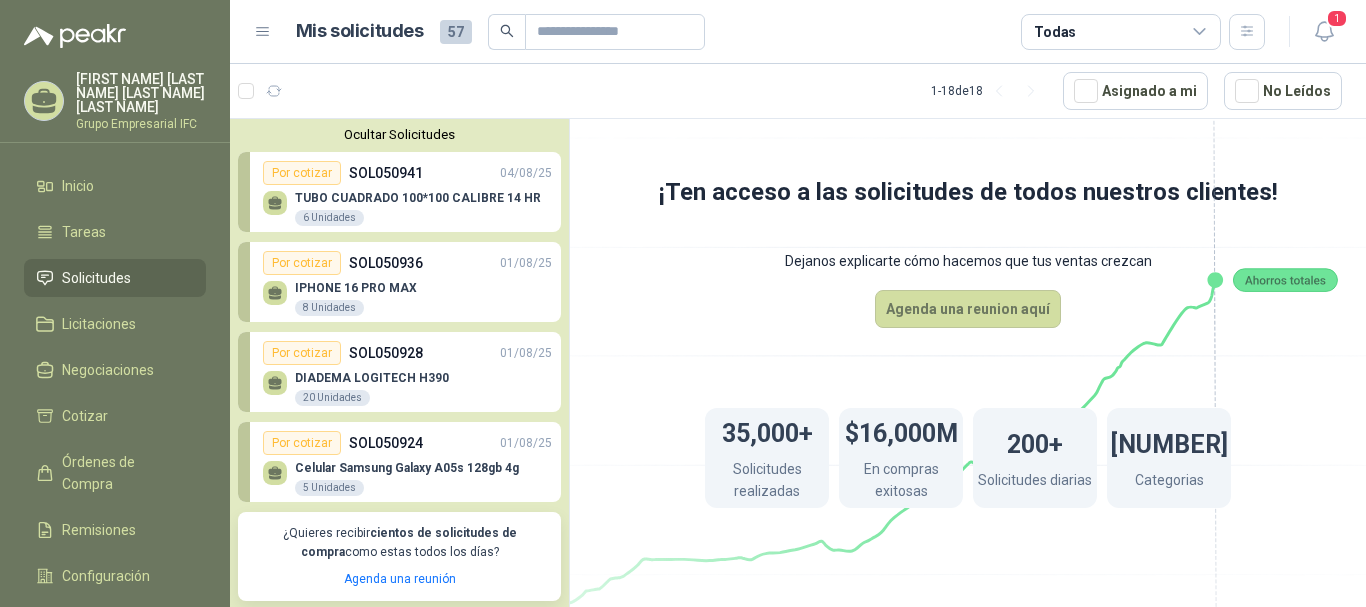 click on "TUBO CUADRADO [NUMBER]*[NUMBER] CALIBRE [NUMBER] HR [NUMBER]   Unidades" at bounding box center (407, 206) 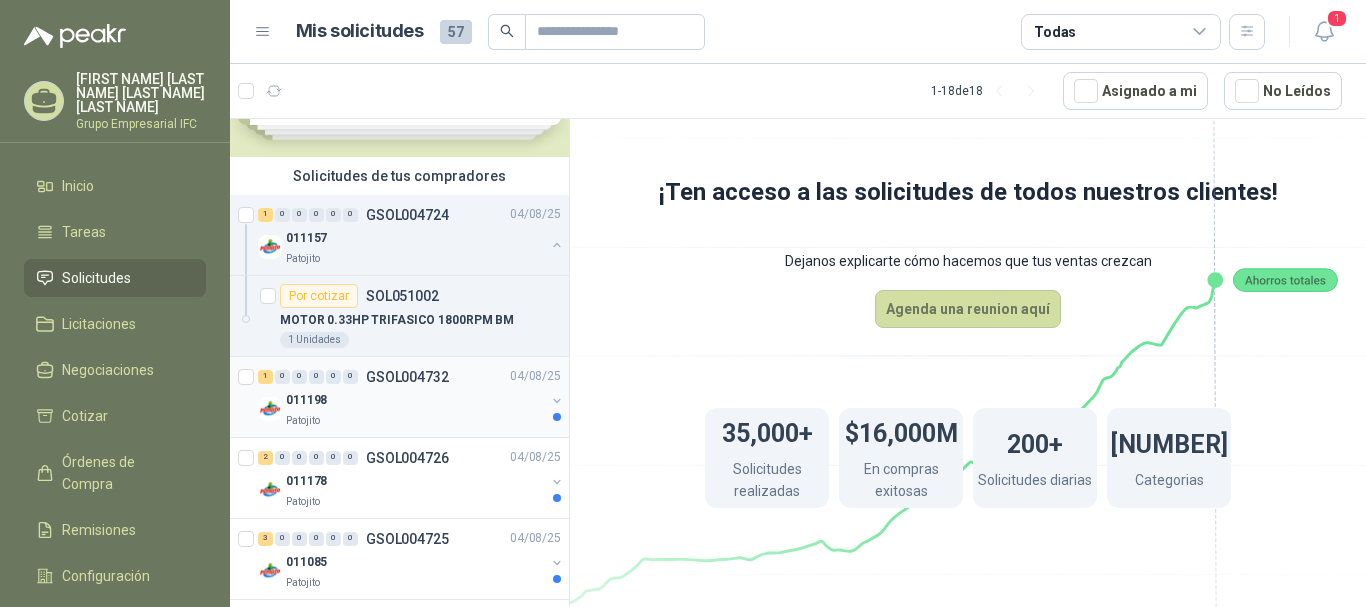 scroll, scrollTop: 200, scrollLeft: 0, axis: vertical 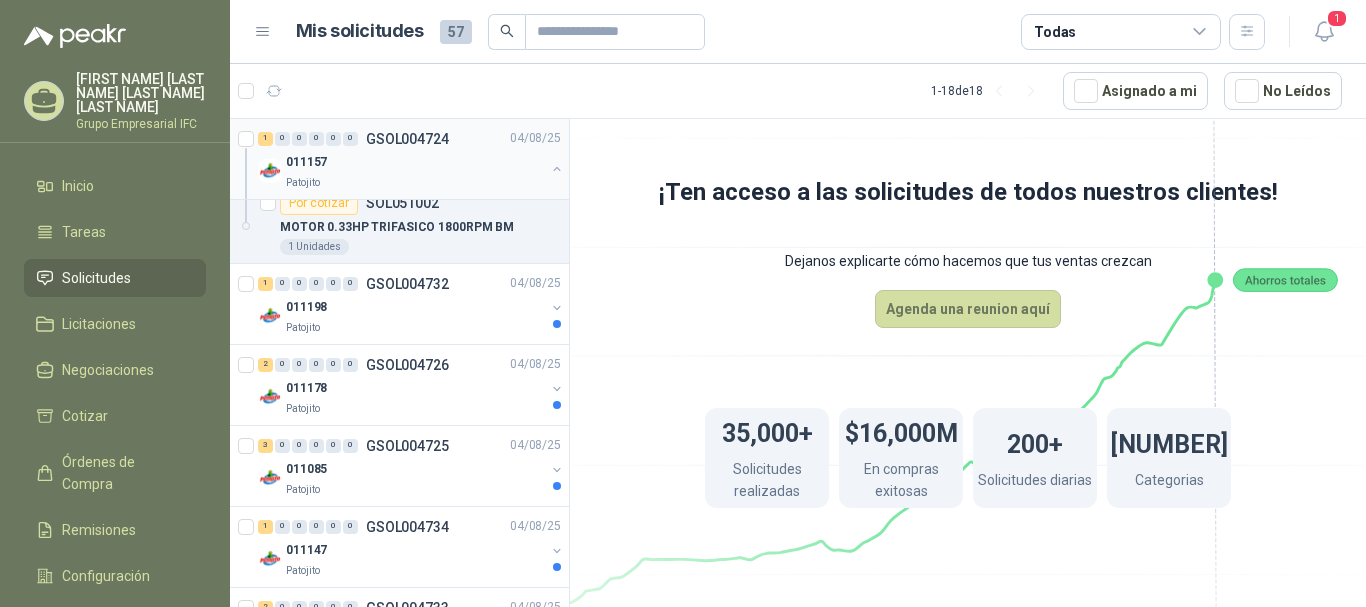 click on "011157" at bounding box center [415, 163] 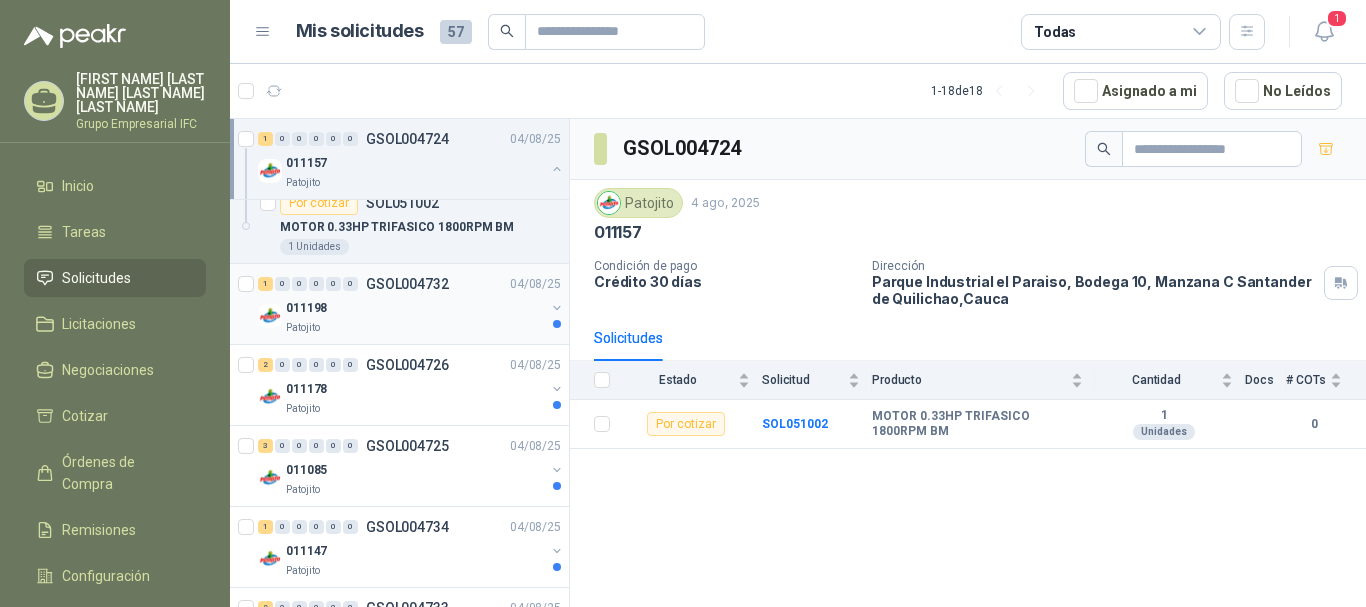 click on "011198" at bounding box center [415, 308] 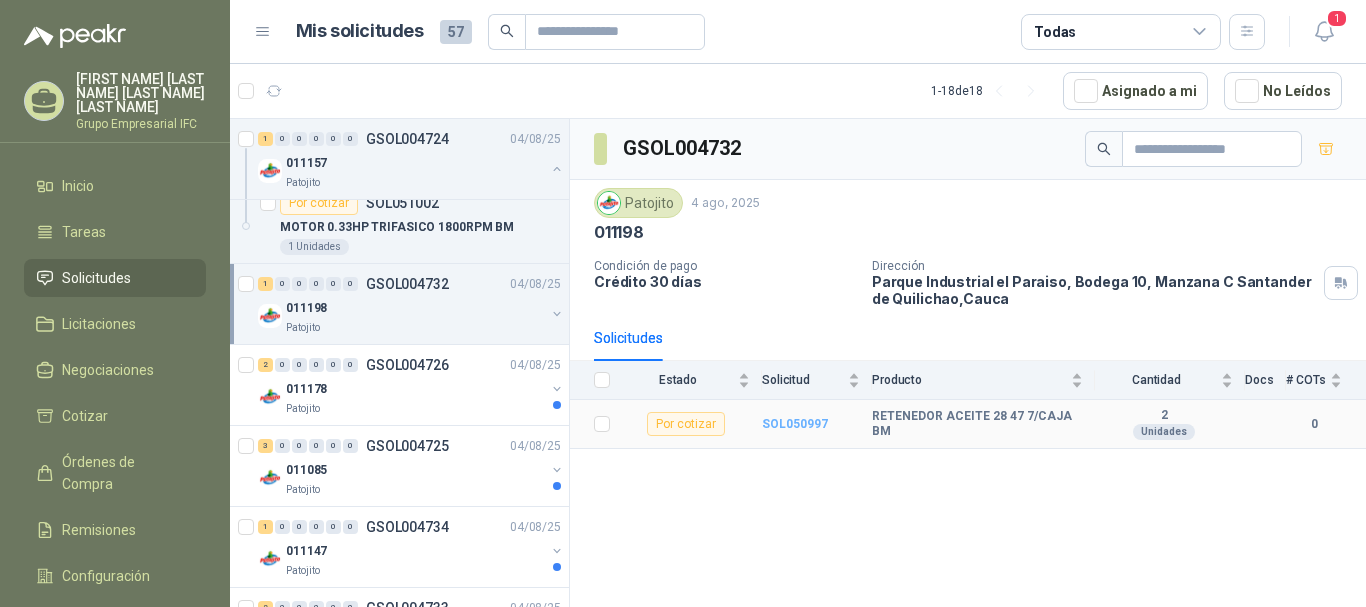 click on "SOL050997" at bounding box center (795, 424) 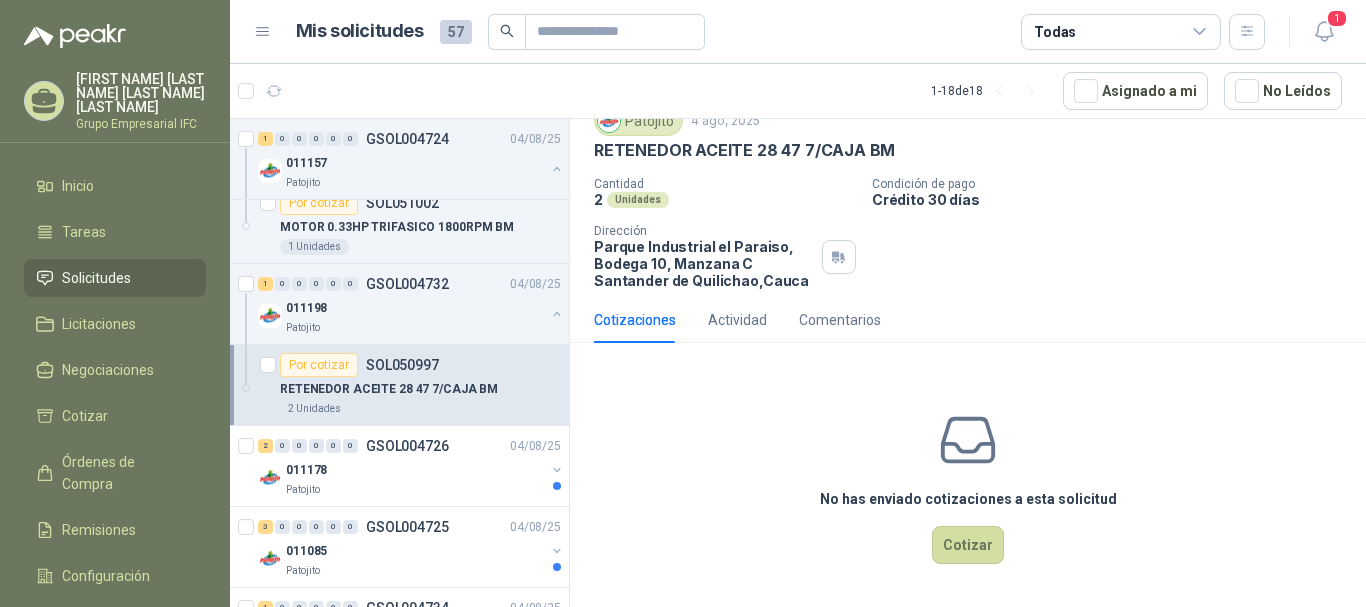 scroll, scrollTop: 0, scrollLeft: 0, axis: both 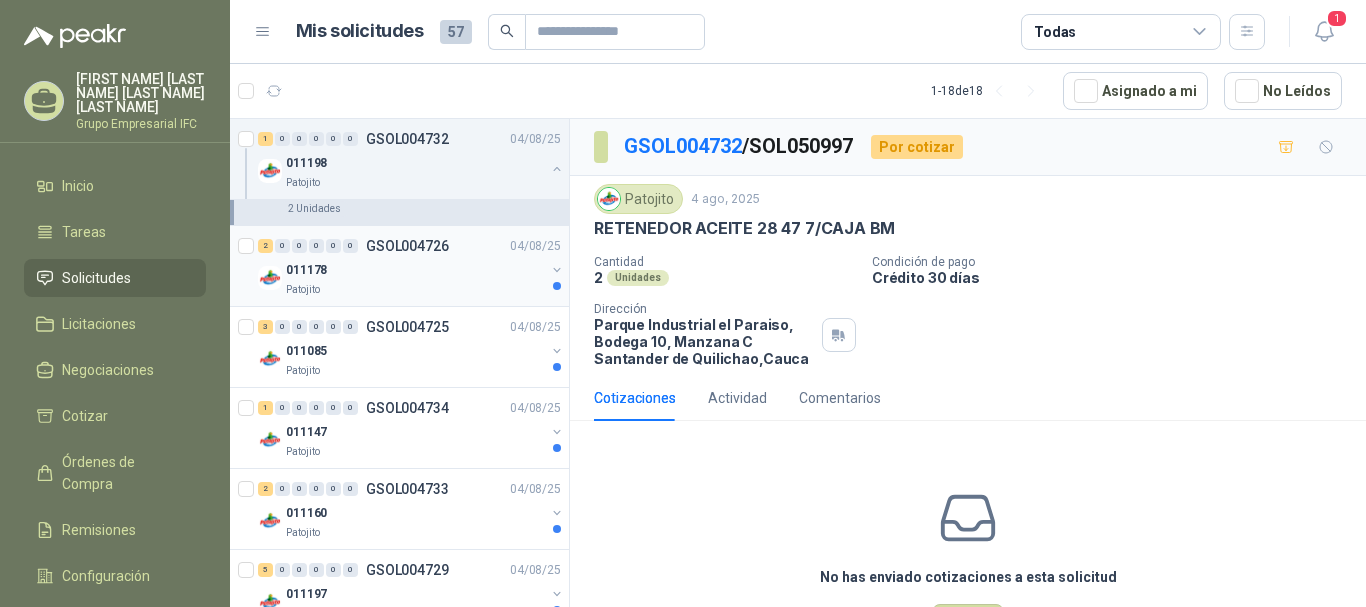 click on "011178" at bounding box center [415, 270] 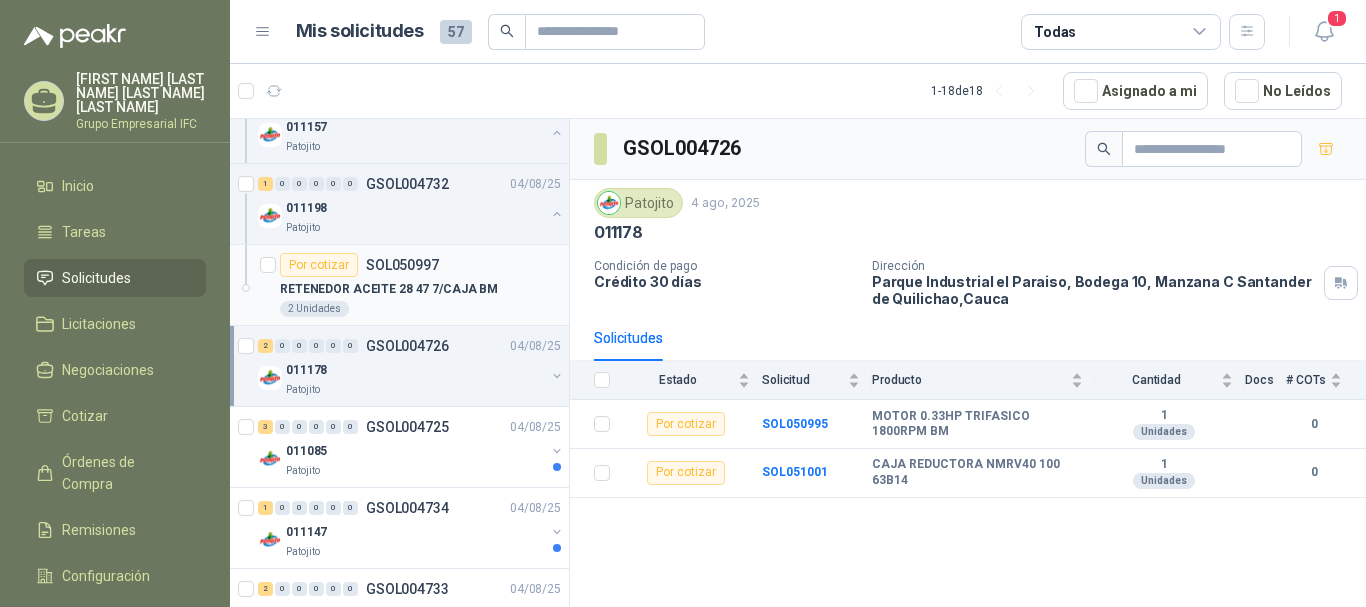 scroll, scrollTop: 400, scrollLeft: 0, axis: vertical 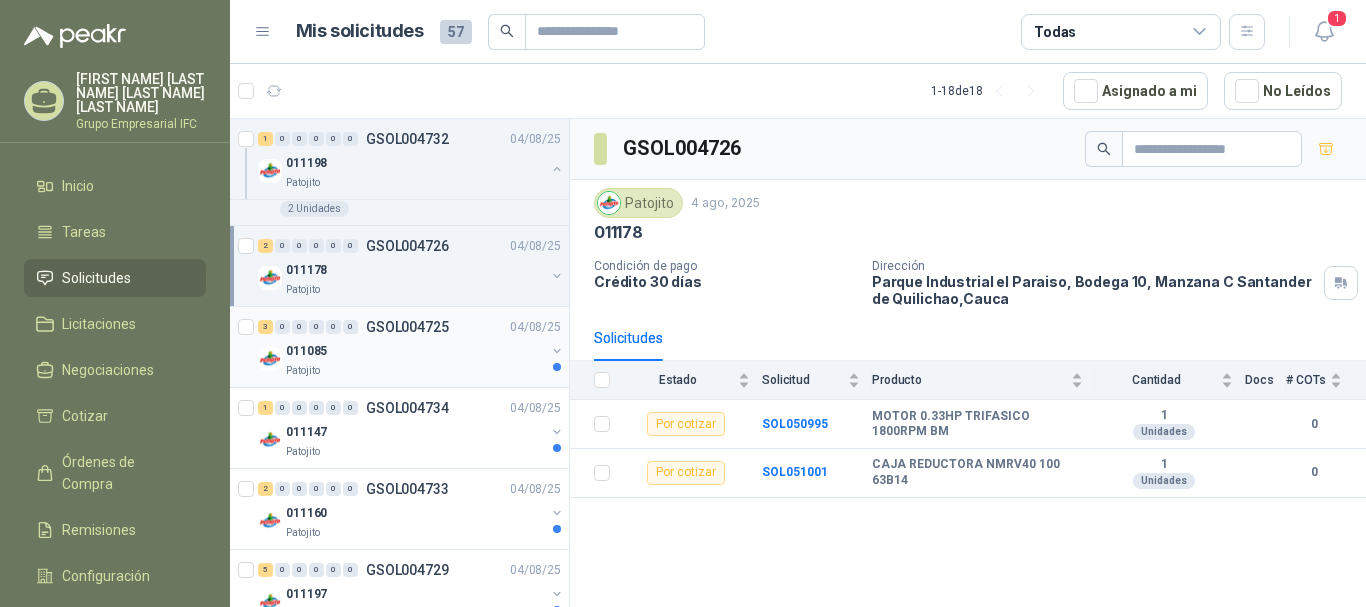 click on "011085" at bounding box center (415, 351) 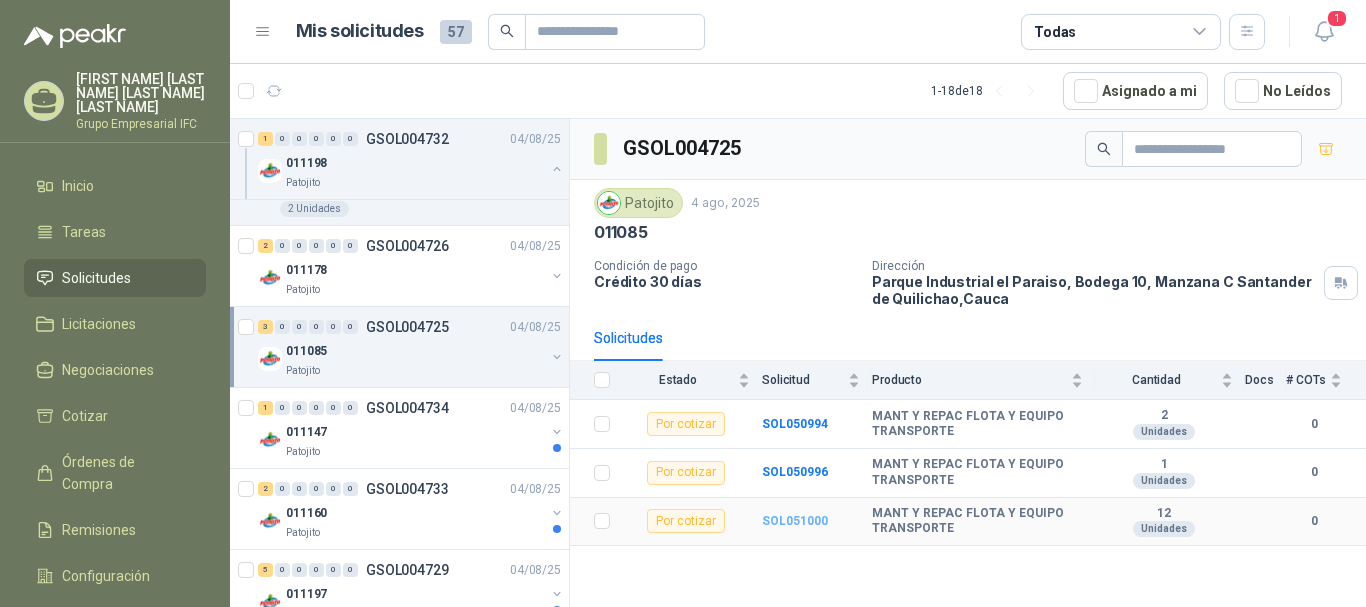 click on "SOL051000" at bounding box center (795, 521) 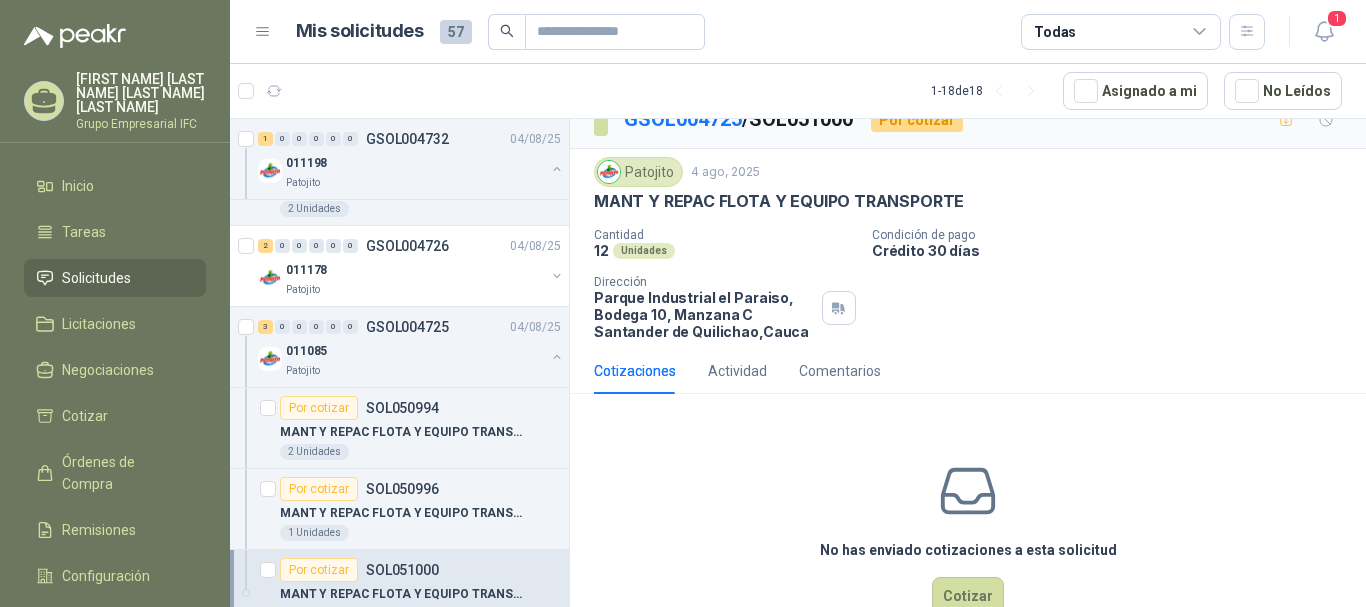 scroll, scrollTop: 0, scrollLeft: 0, axis: both 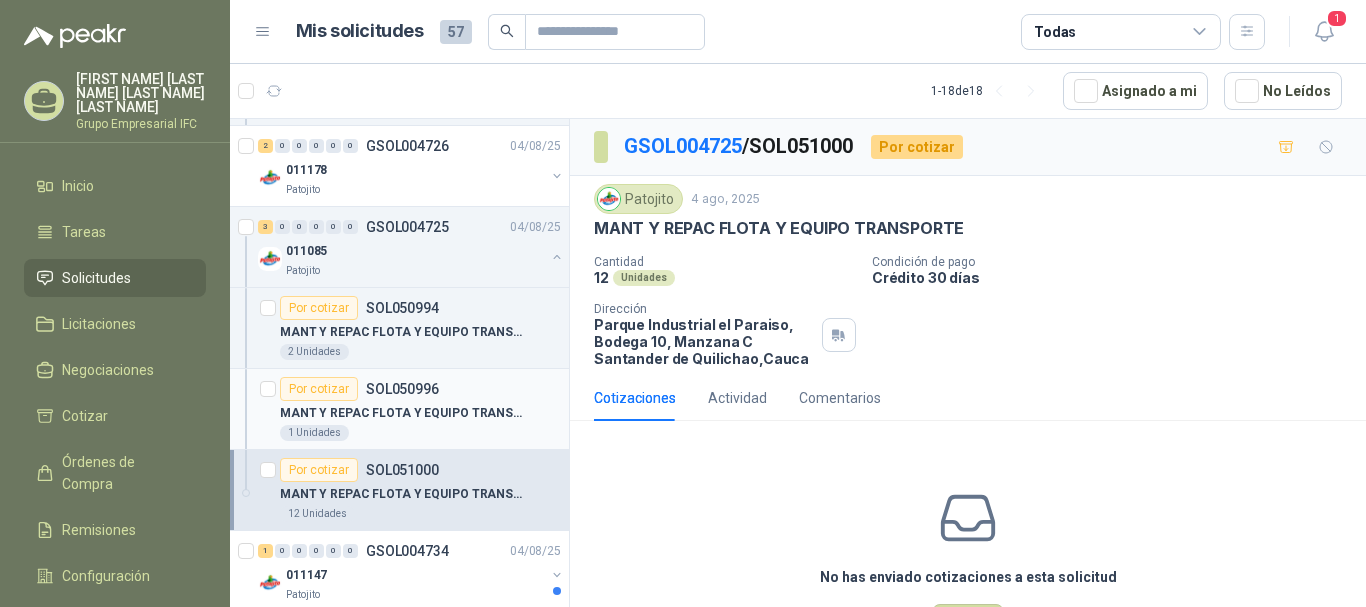 click on "MANT Y REPAC FLOTA Y EQUIPO TRANSPORTE" at bounding box center [404, 413] 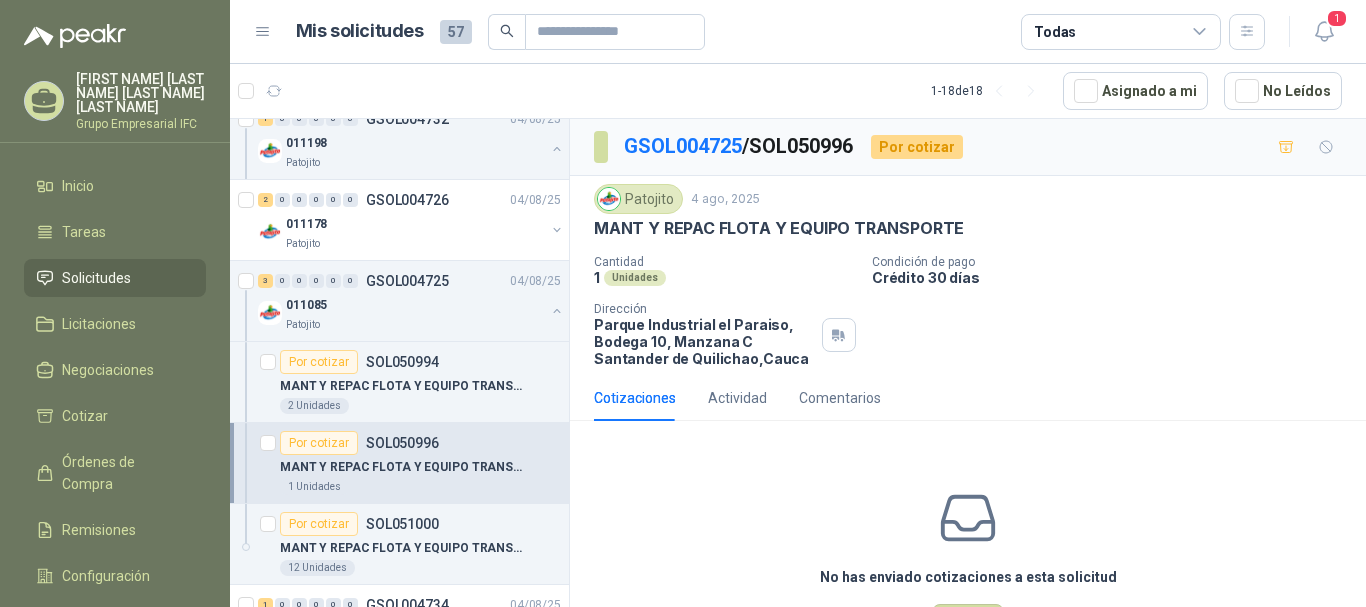 scroll, scrollTop: 400, scrollLeft: 0, axis: vertical 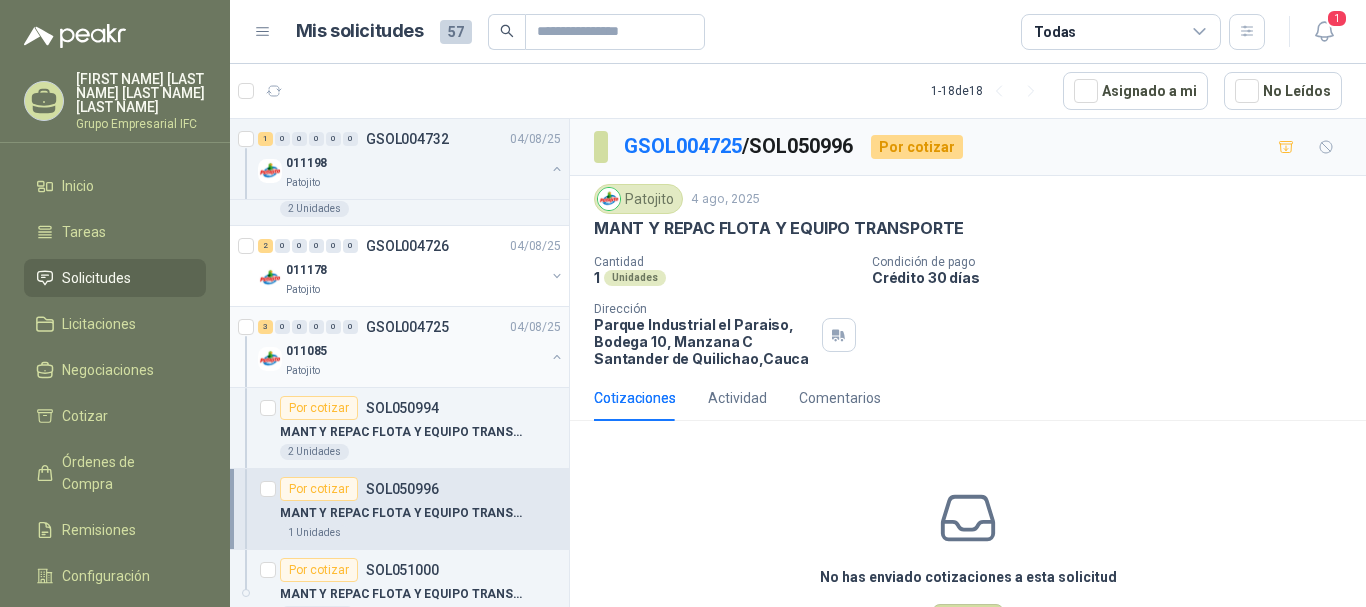 click on "011085" at bounding box center (415, 351) 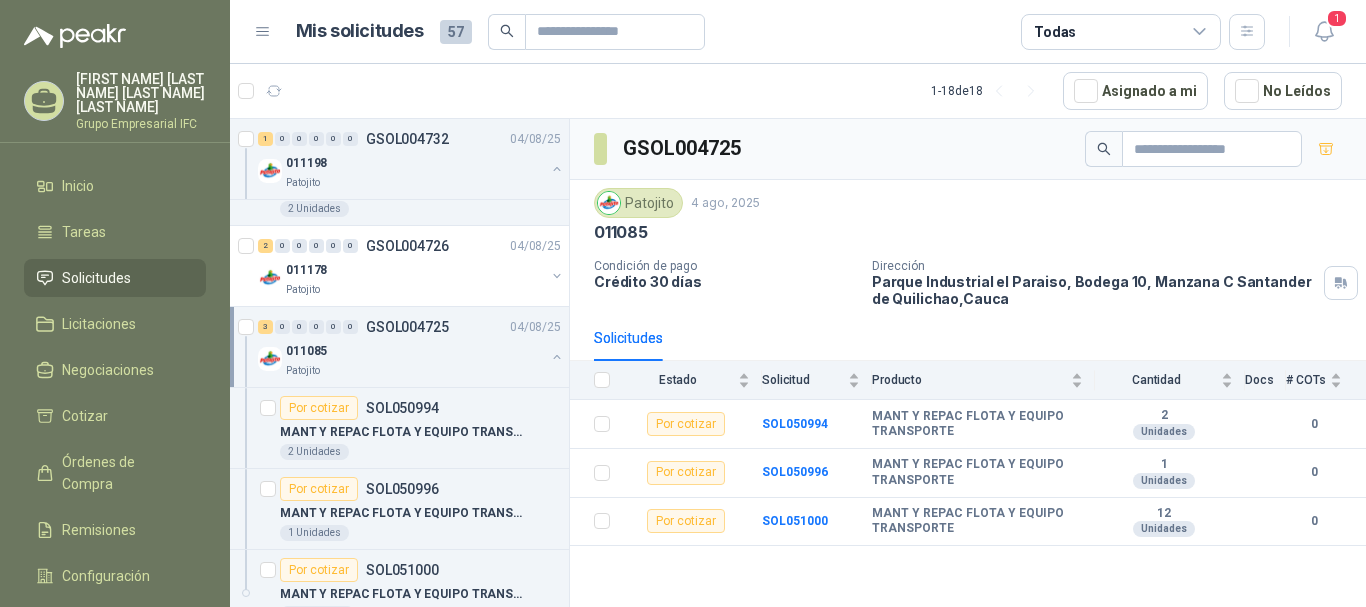 click at bounding box center [557, 357] 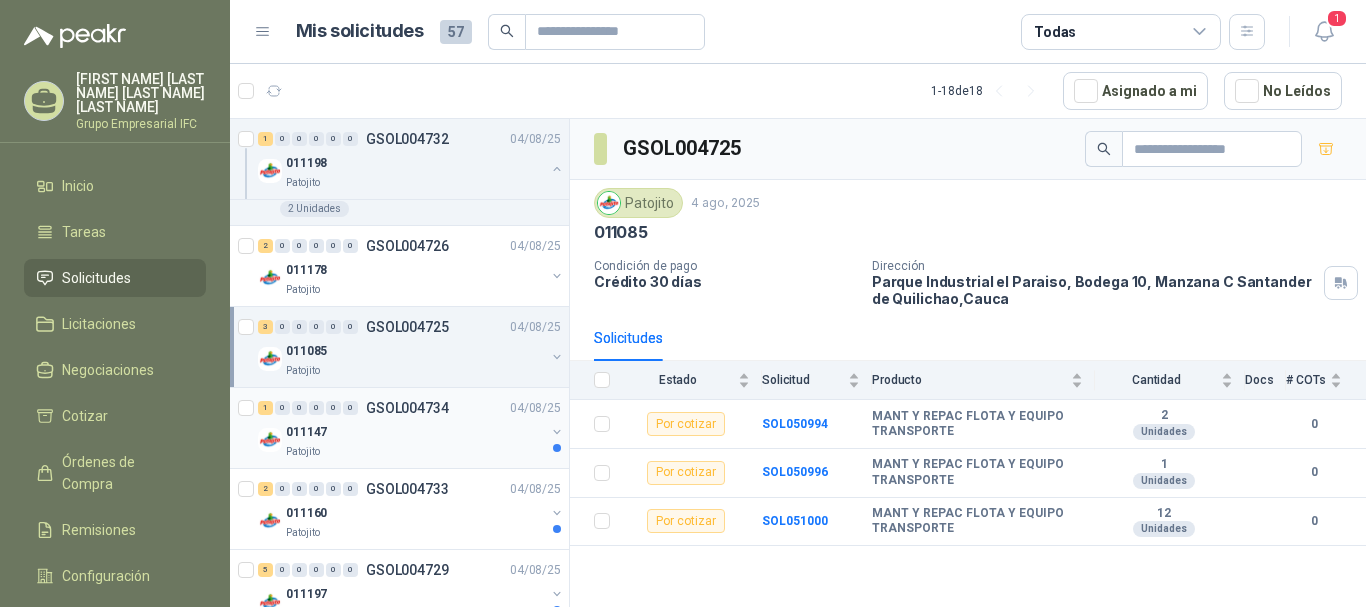 click on "011147" at bounding box center (415, 432) 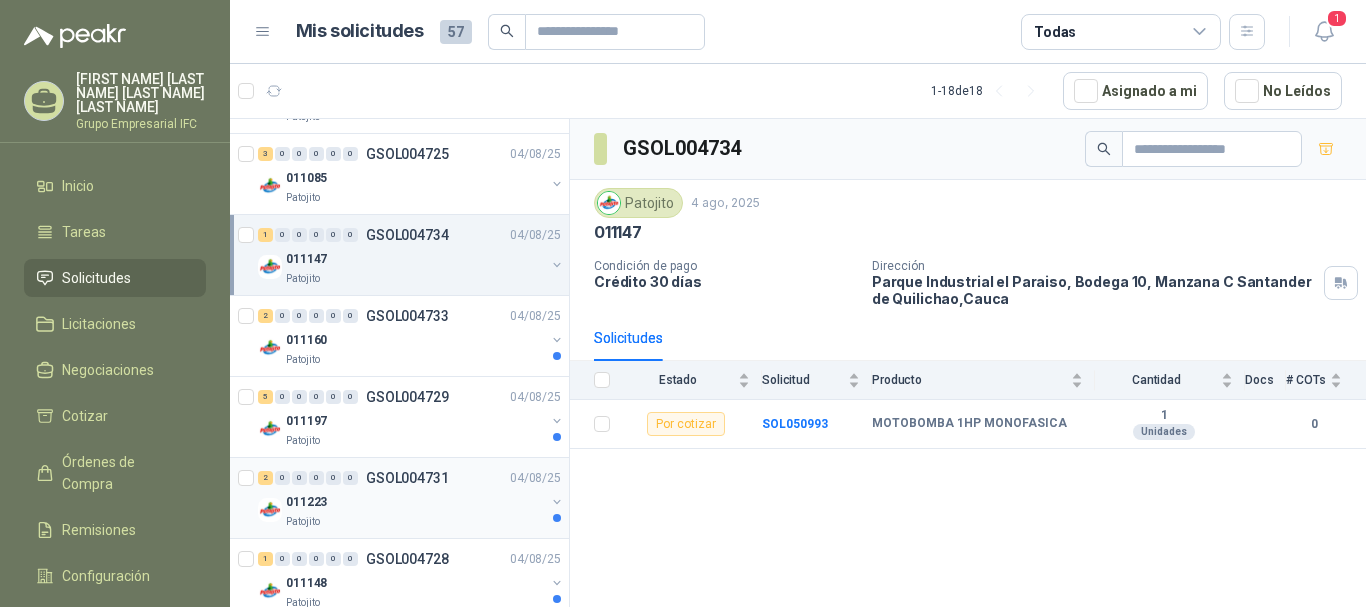 scroll, scrollTop: 600, scrollLeft: 0, axis: vertical 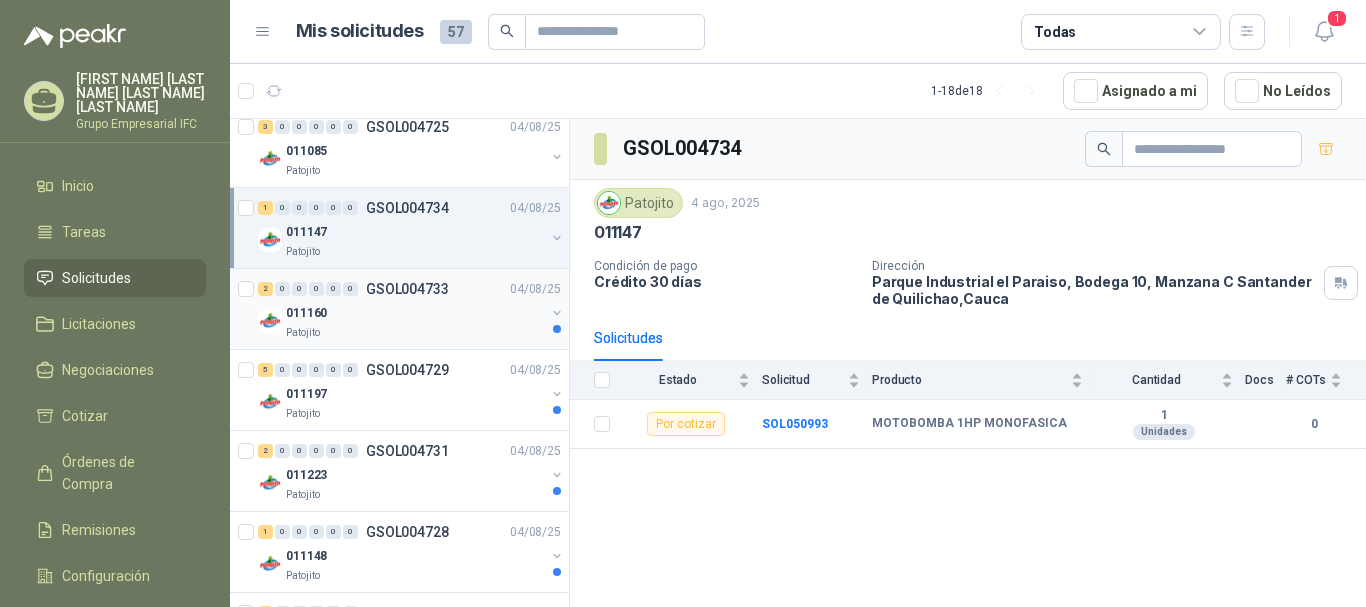 click on "011160" at bounding box center (415, 313) 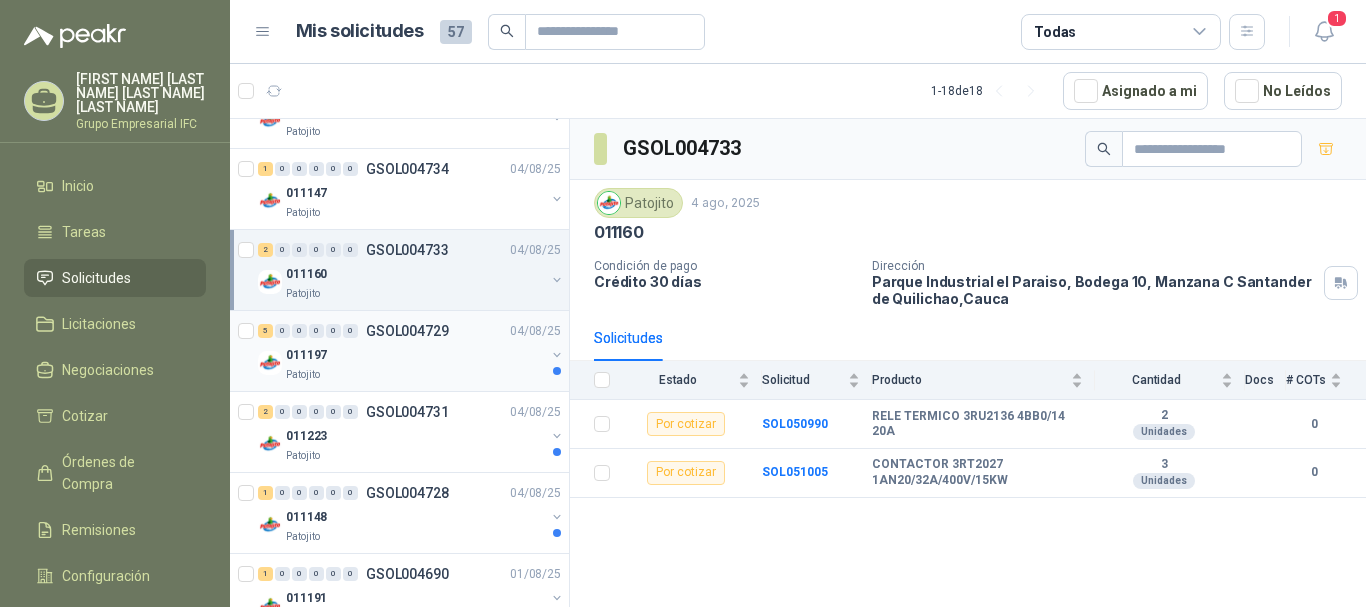 scroll, scrollTop: 700, scrollLeft: 0, axis: vertical 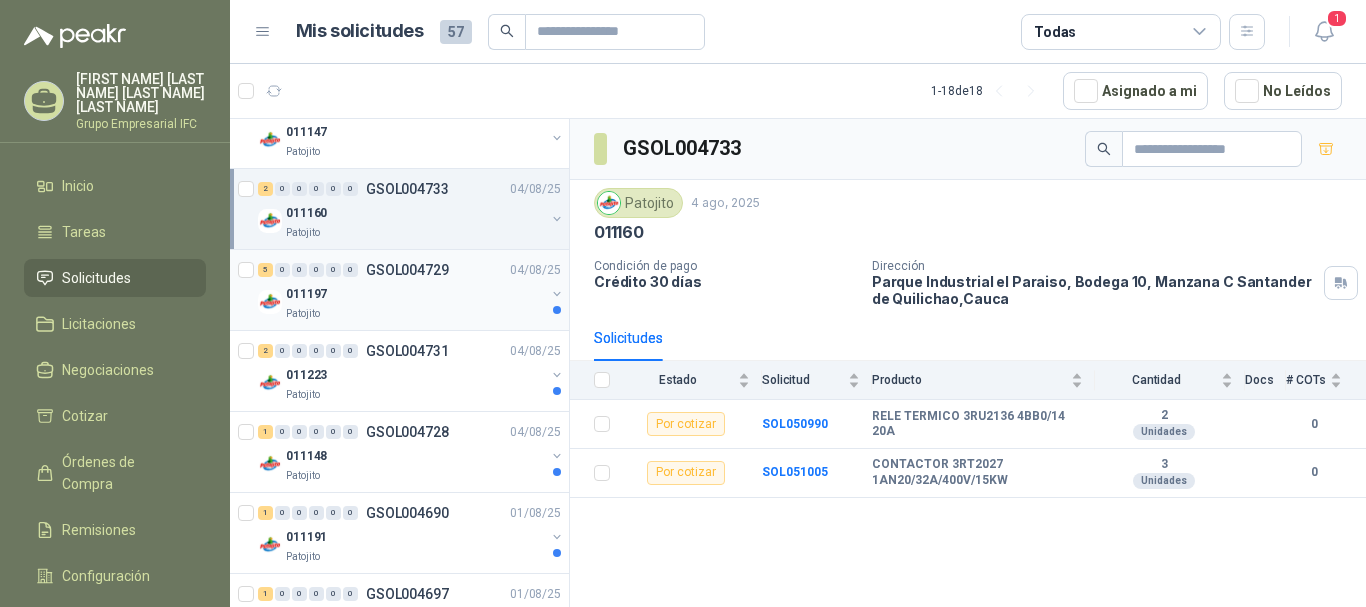 click on "011197" at bounding box center [415, 294] 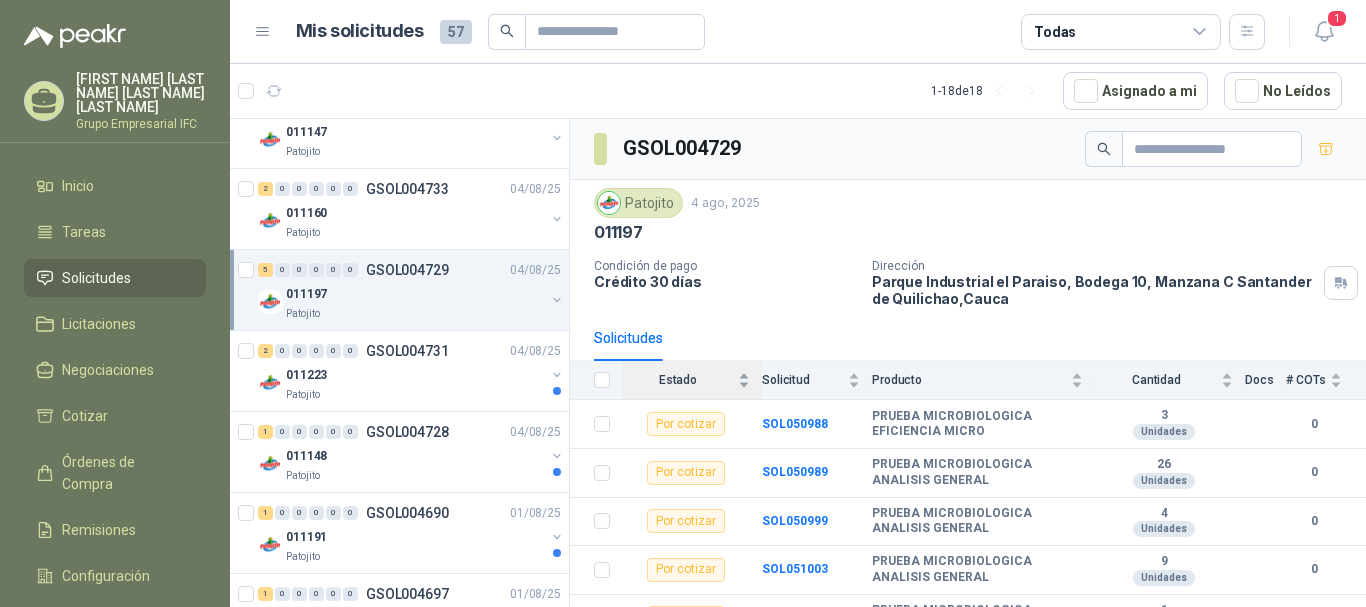 scroll, scrollTop: 29, scrollLeft: 0, axis: vertical 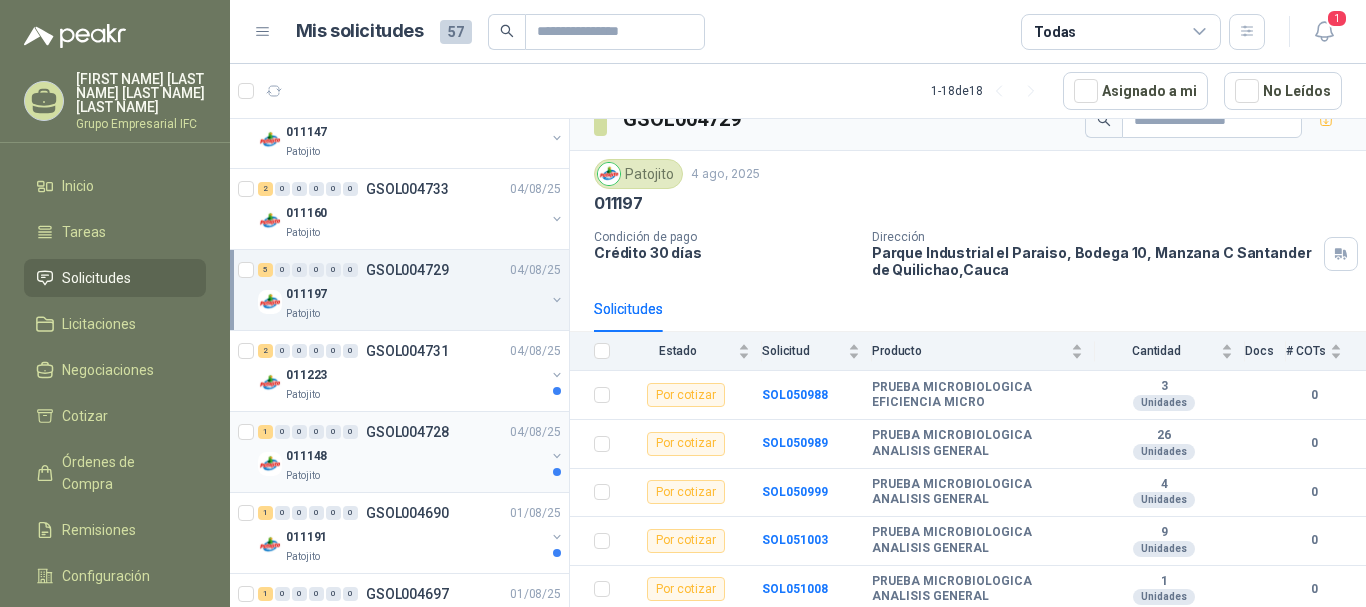 click on "GSOL004728" at bounding box center (407, 432) 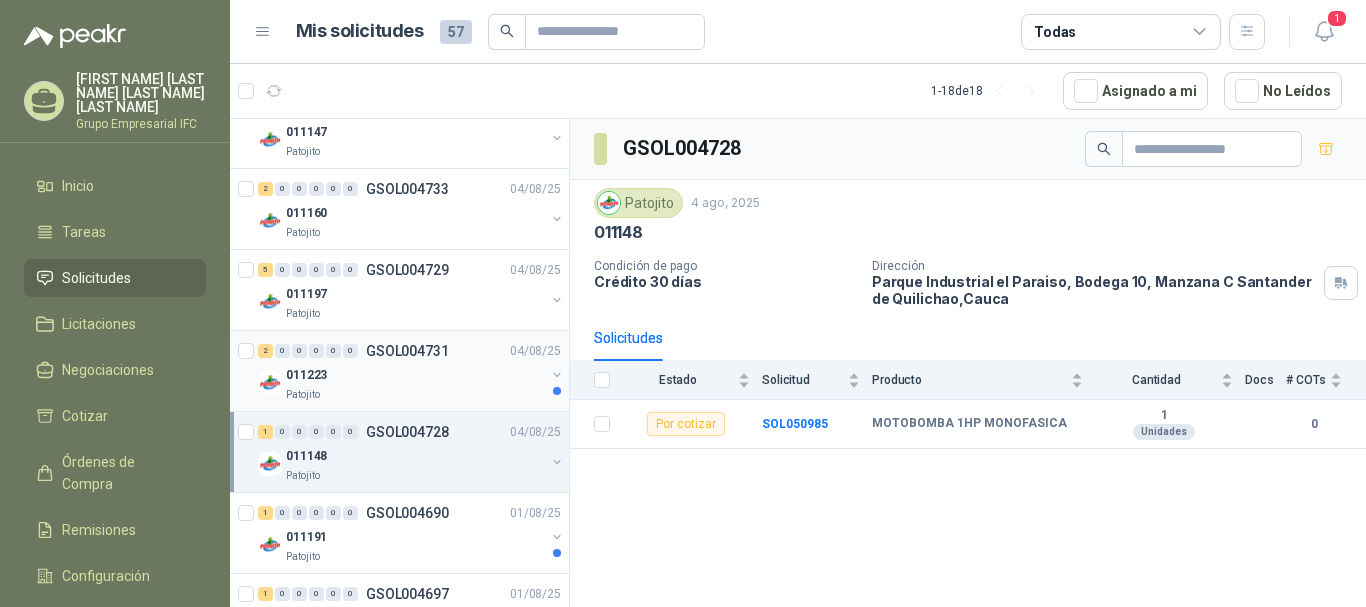 click on "Patojito" at bounding box center (415, 395) 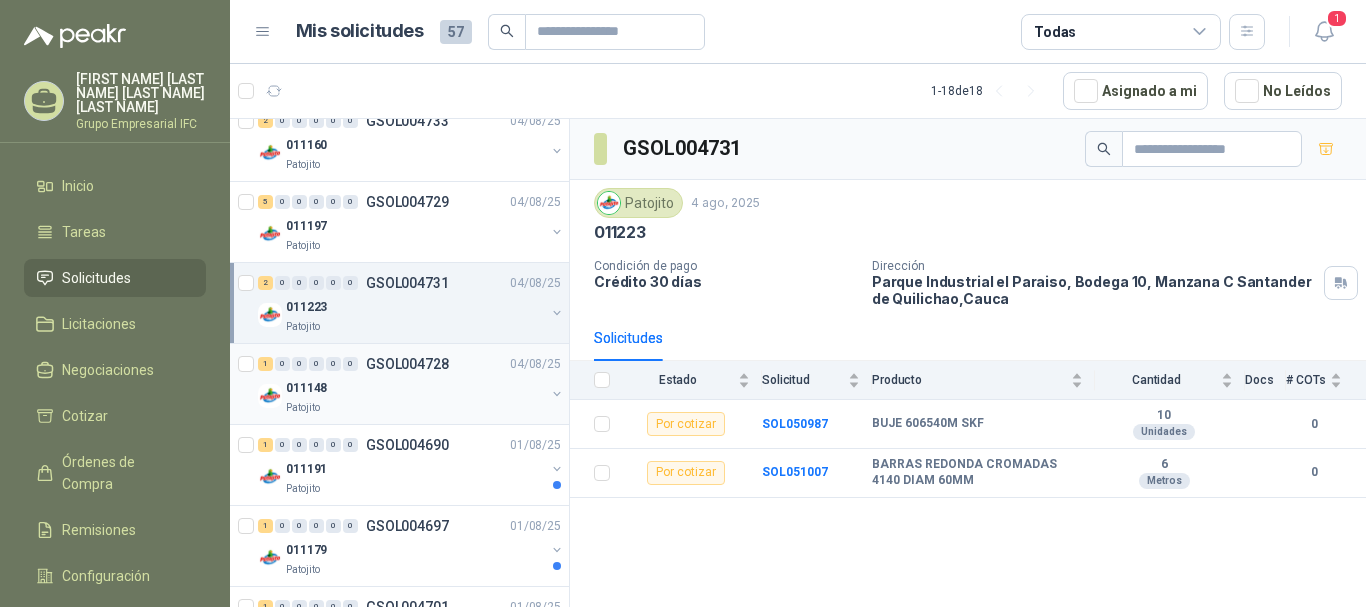 scroll, scrollTop: 800, scrollLeft: 0, axis: vertical 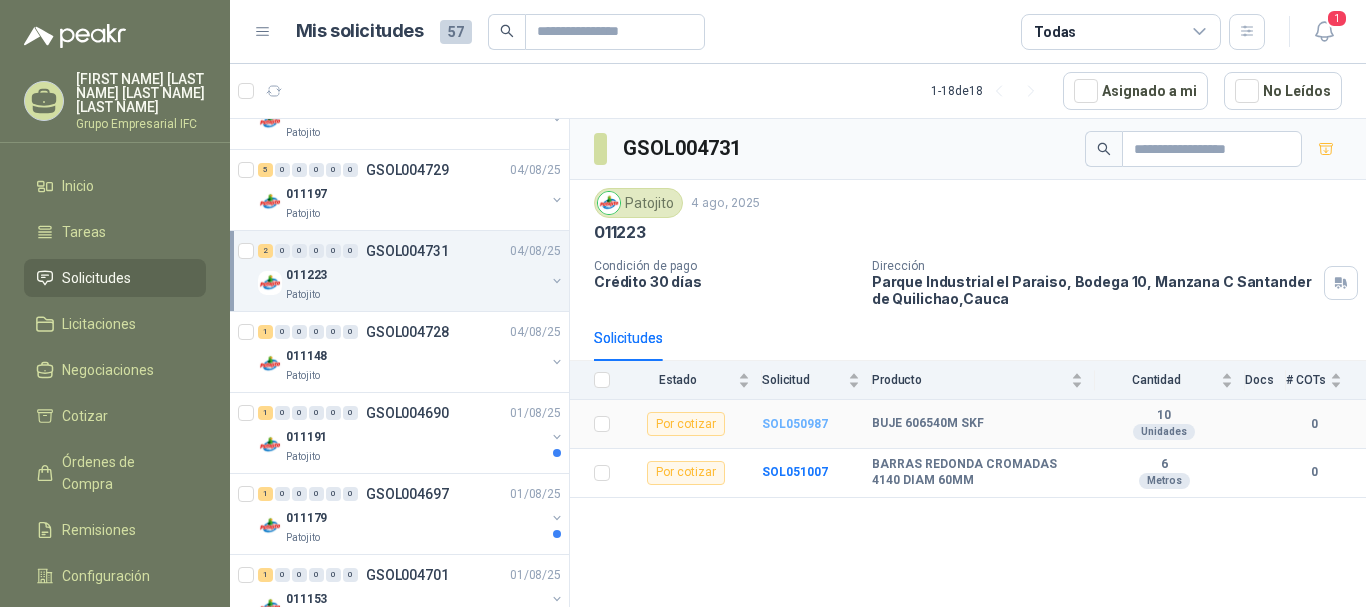 click on "SOL050987" at bounding box center [795, 424] 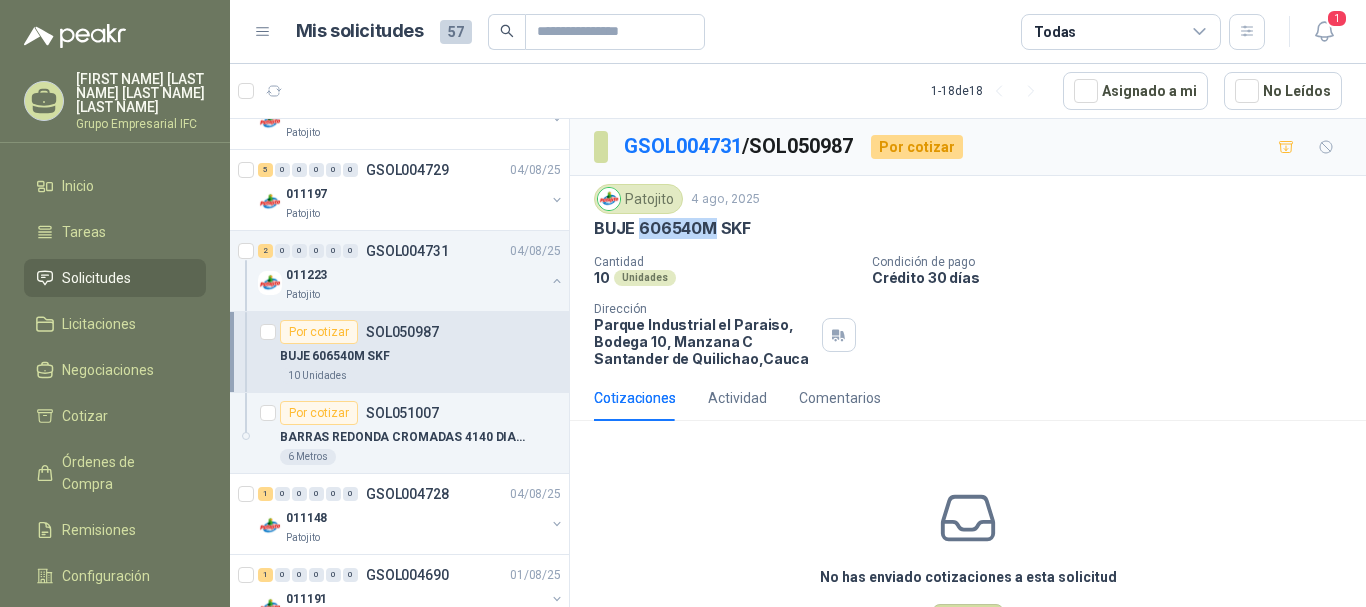 drag, startPoint x: 637, startPoint y: 227, endPoint x: 708, endPoint y: 228, distance: 71.00704 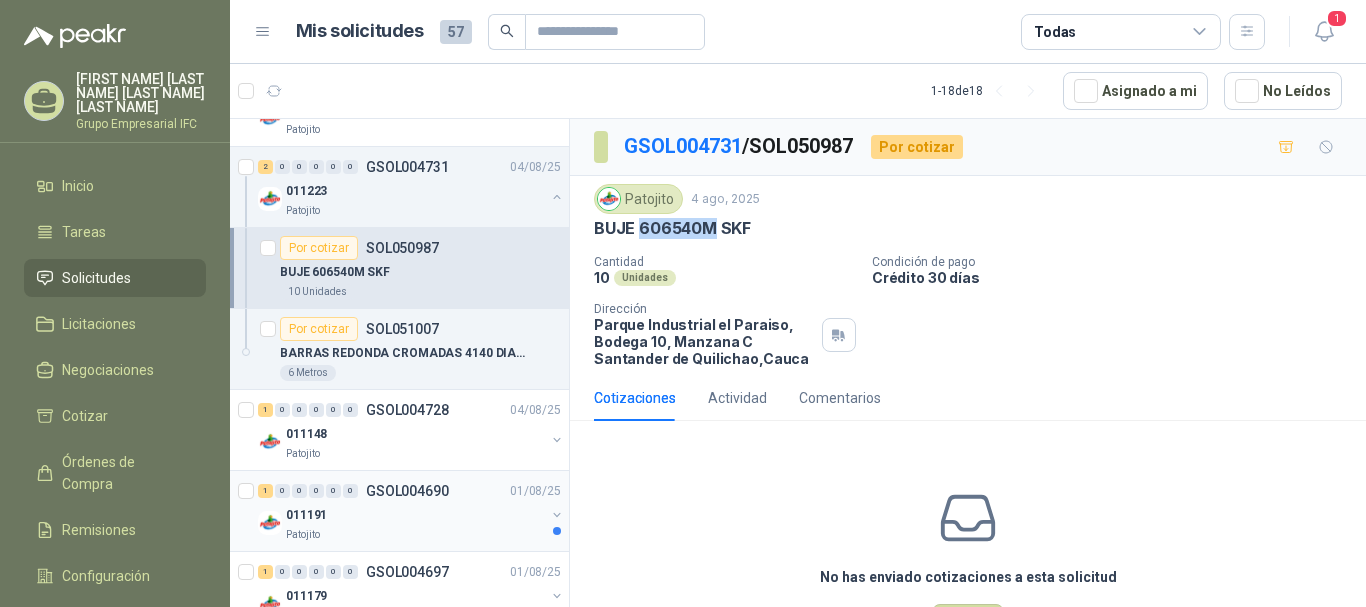scroll, scrollTop: 1000, scrollLeft: 0, axis: vertical 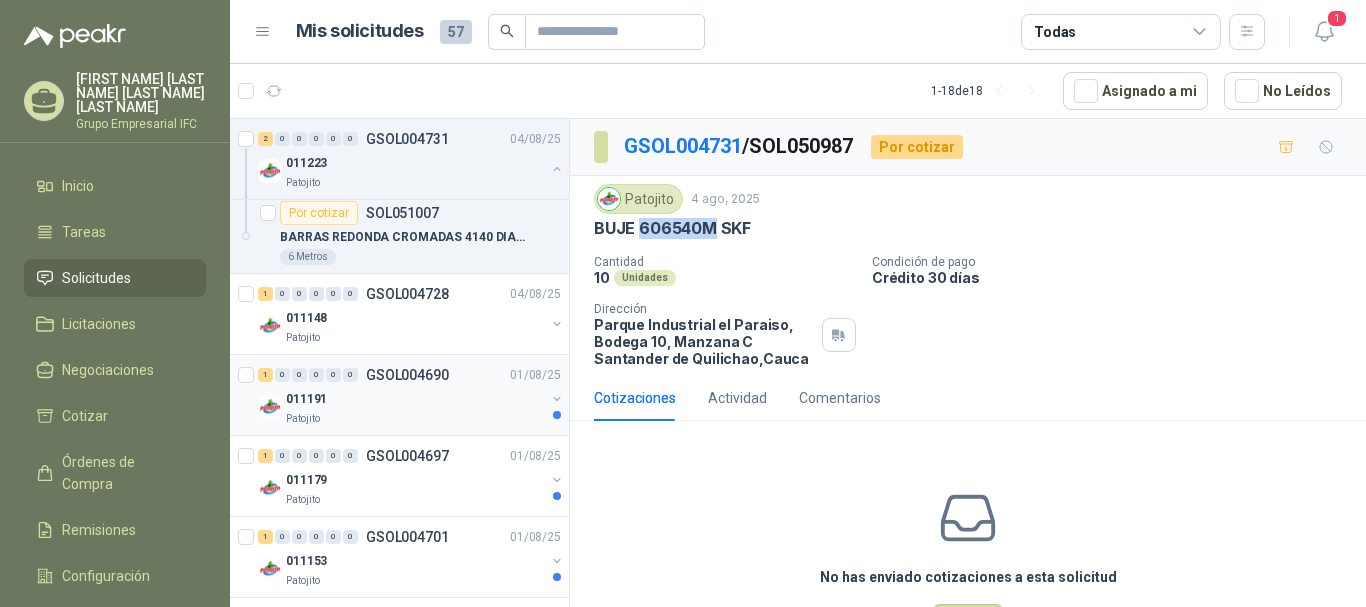 click on "011191" at bounding box center [415, 399] 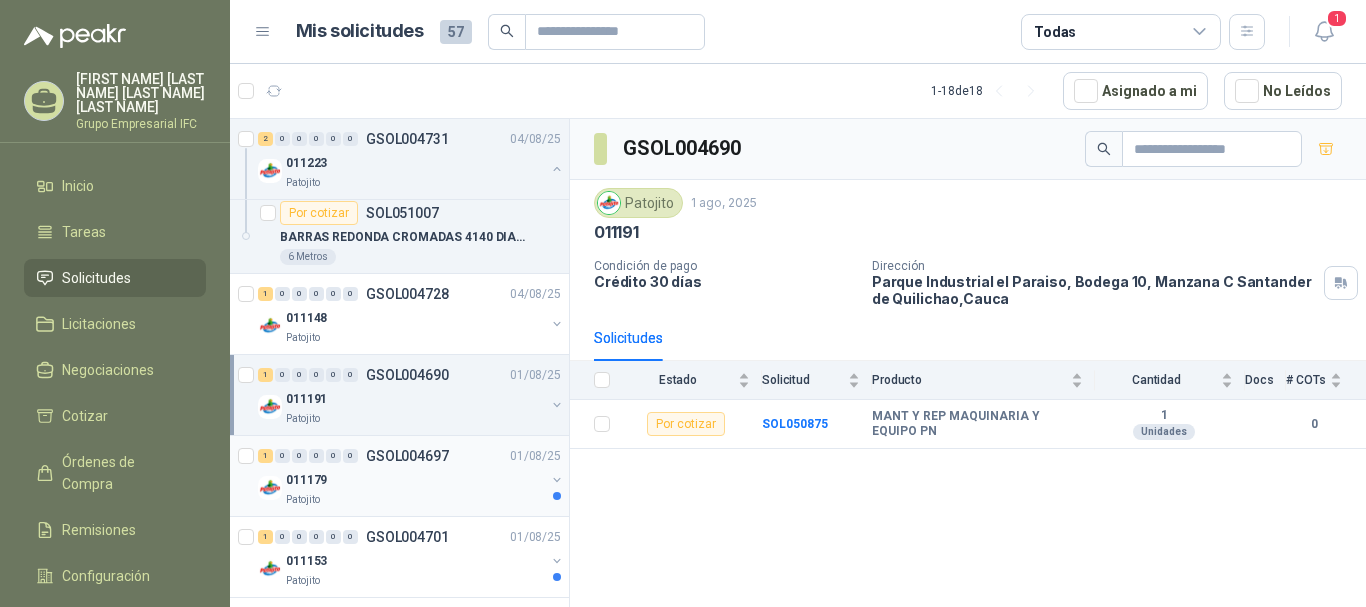 click on "GSOL004697" at bounding box center (407, 456) 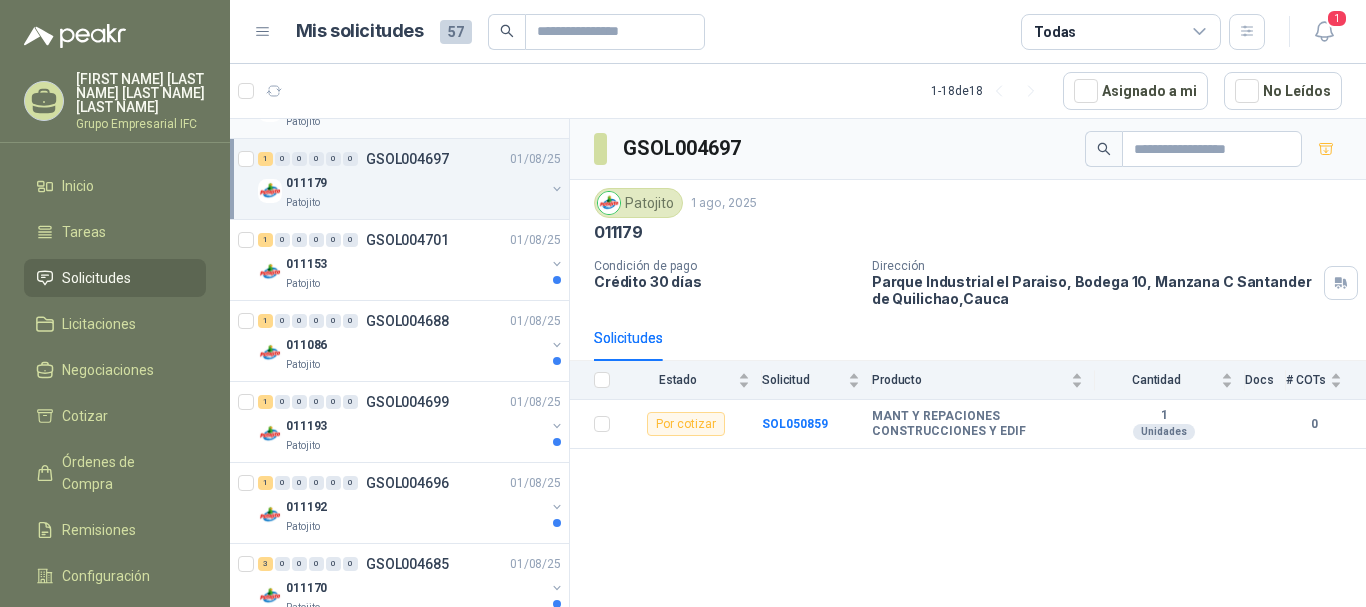 scroll, scrollTop: 1300, scrollLeft: 0, axis: vertical 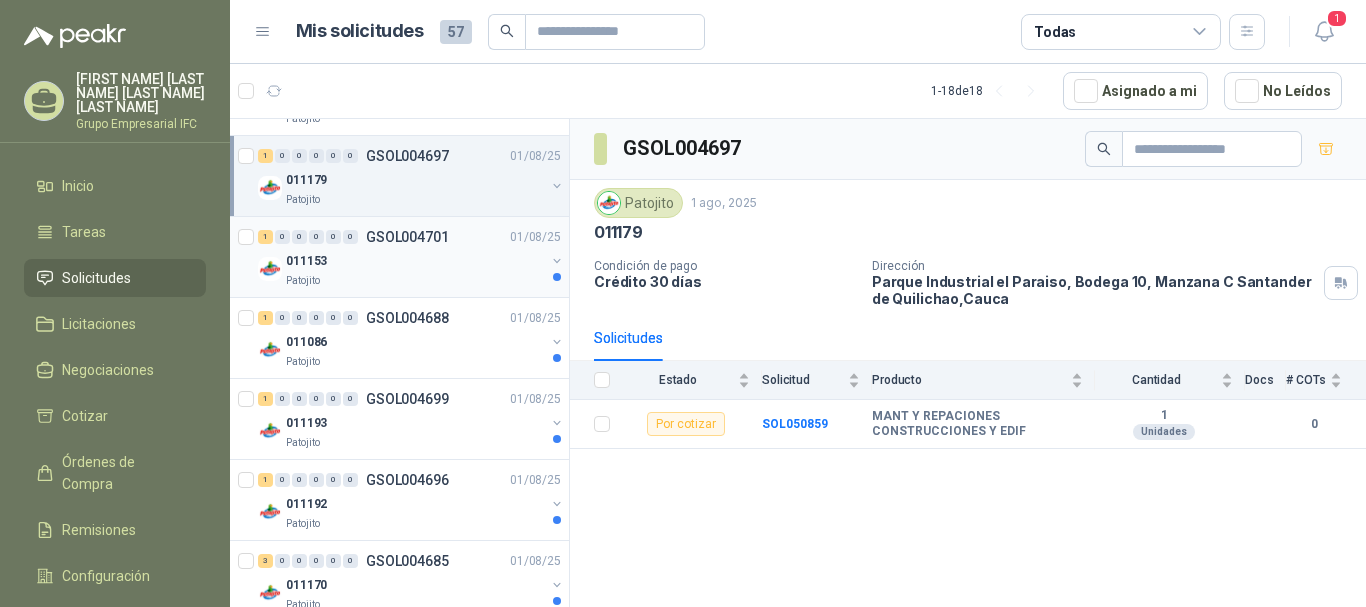 click on "011153" at bounding box center (415, 261) 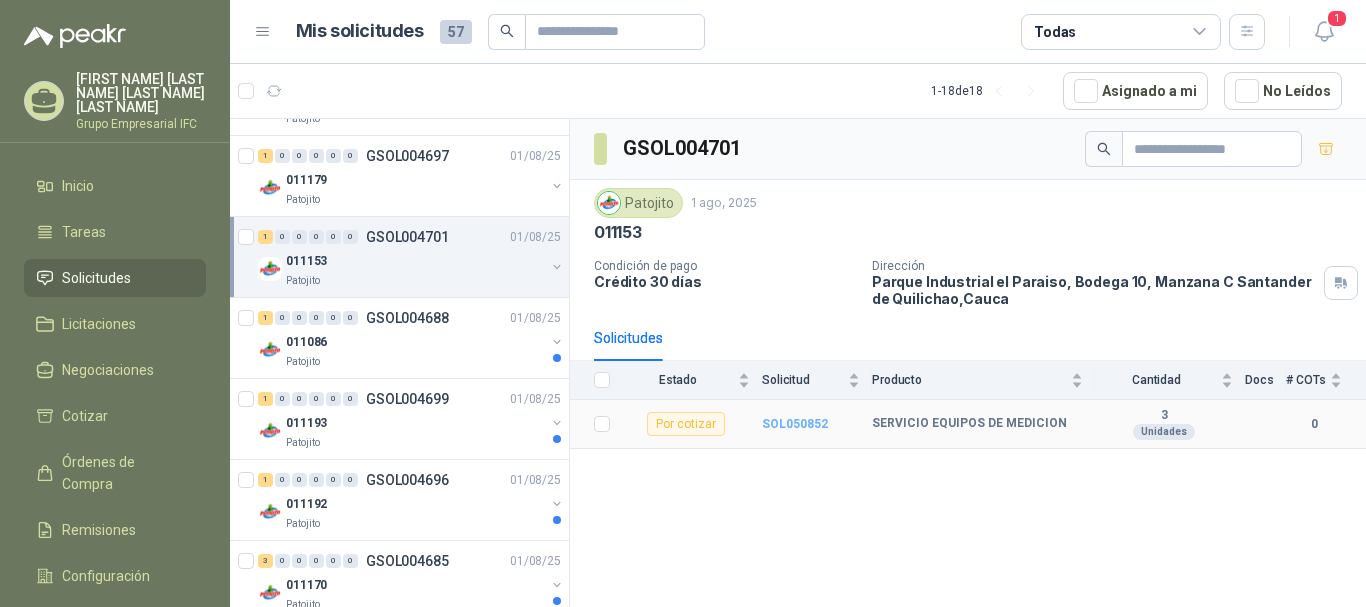 click on "SOL050852" at bounding box center [795, 424] 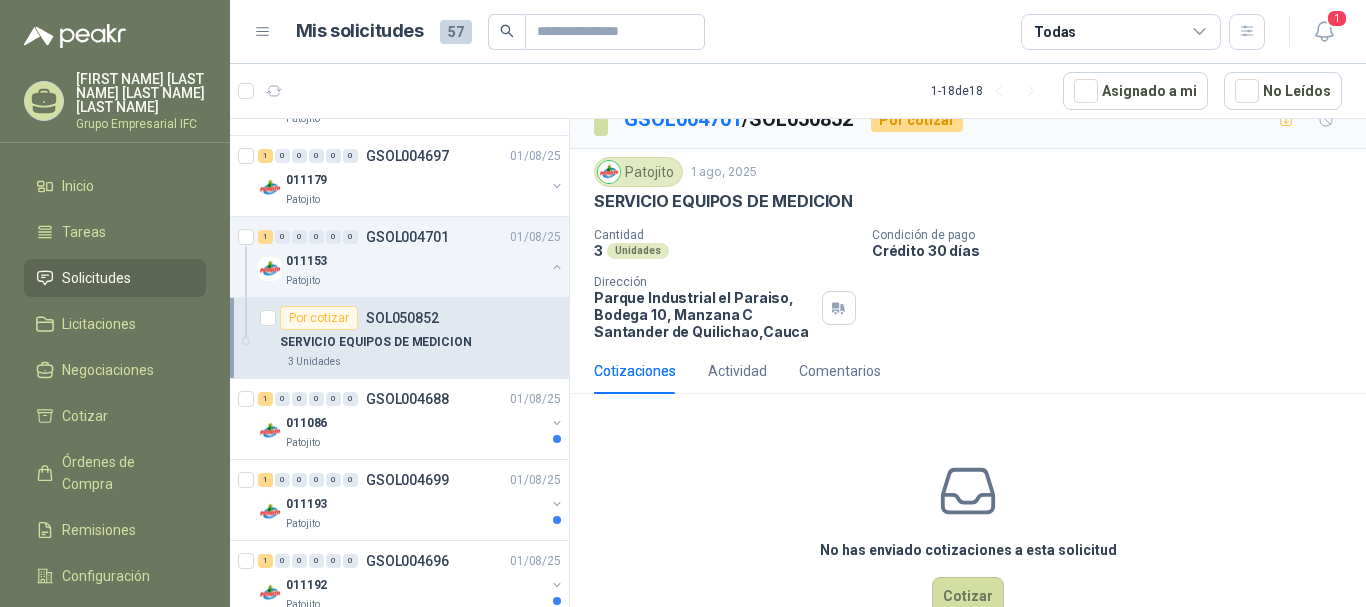 scroll, scrollTop: 0, scrollLeft: 0, axis: both 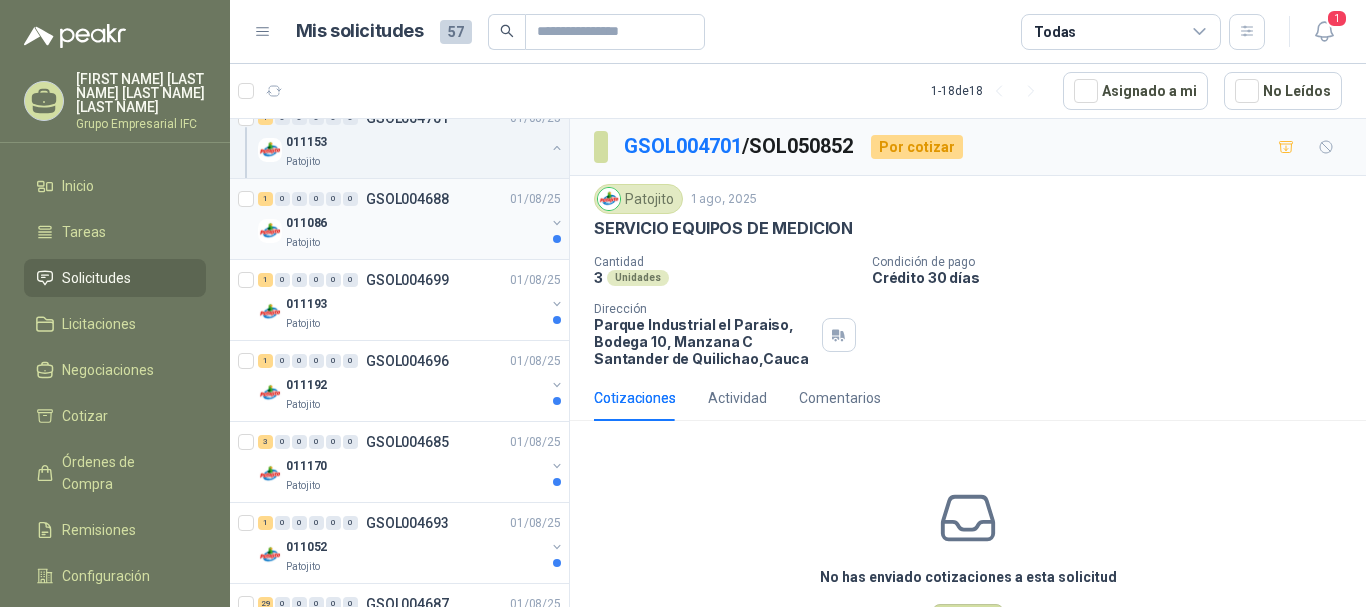 click on "011086" at bounding box center (415, 223) 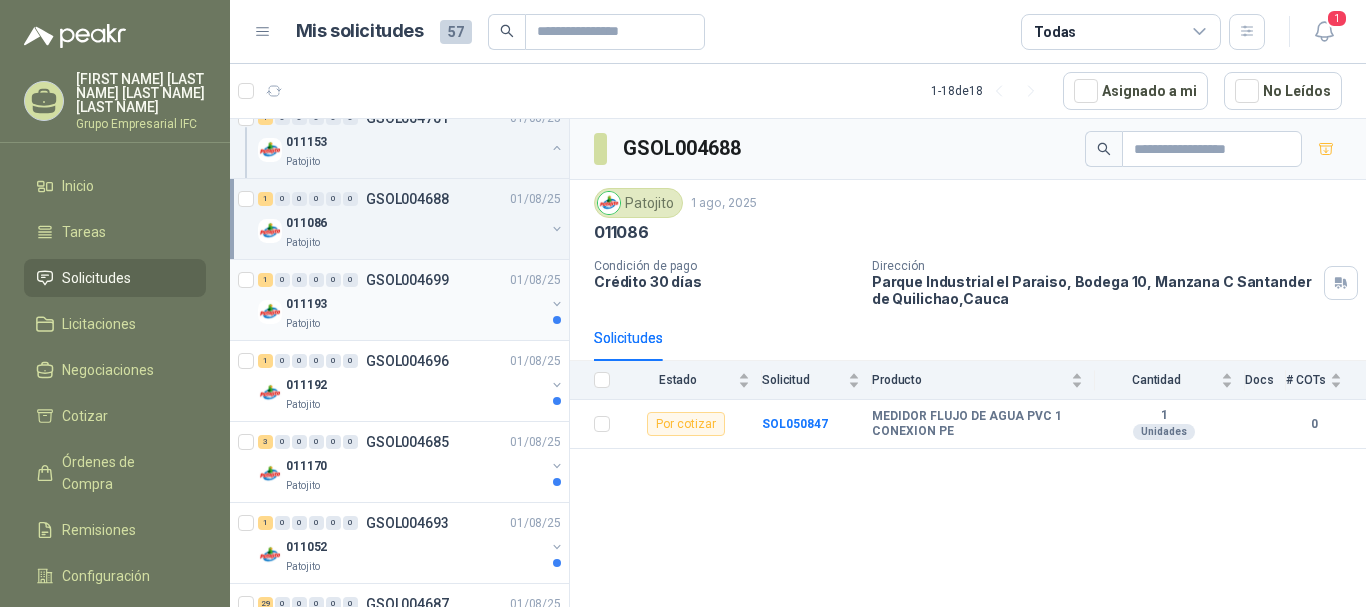 click on "011193" at bounding box center [415, 304] 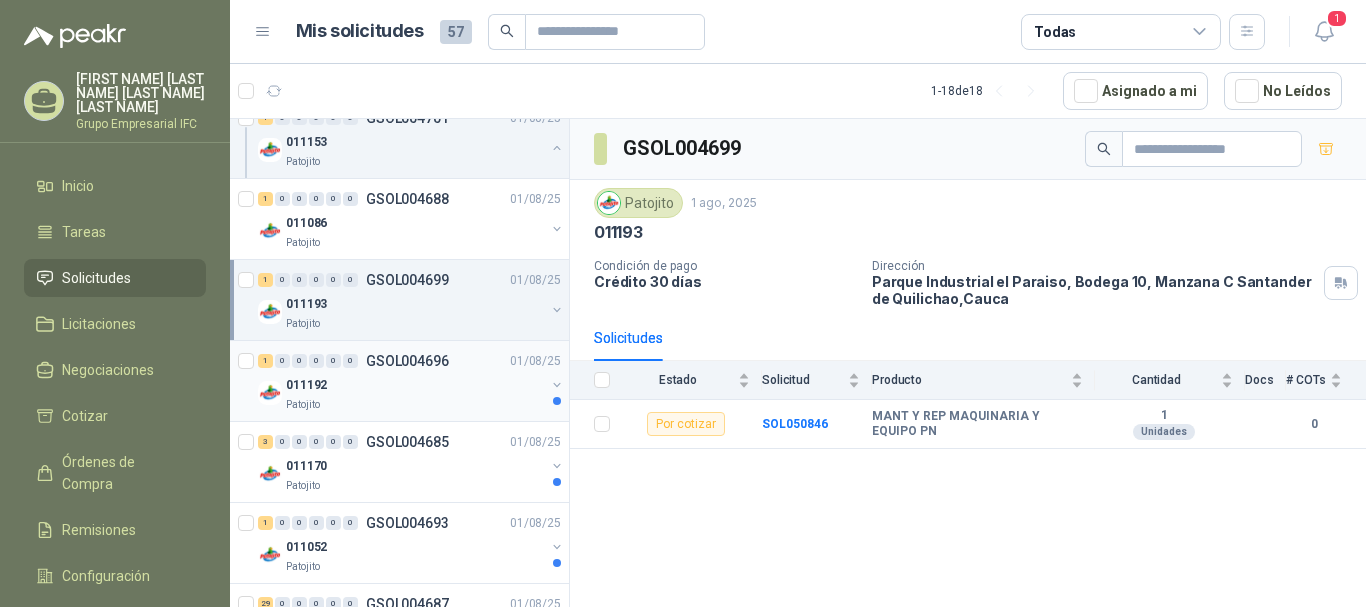 click on "011192" at bounding box center (415, 385) 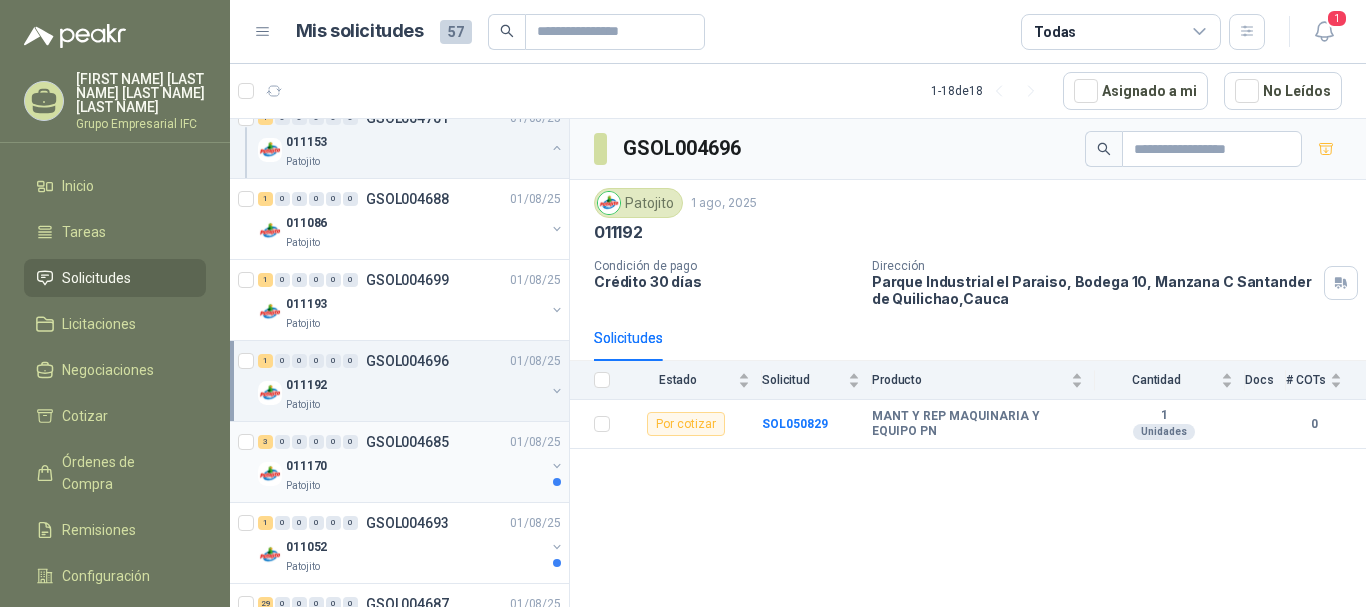 click on "011170" at bounding box center [415, 466] 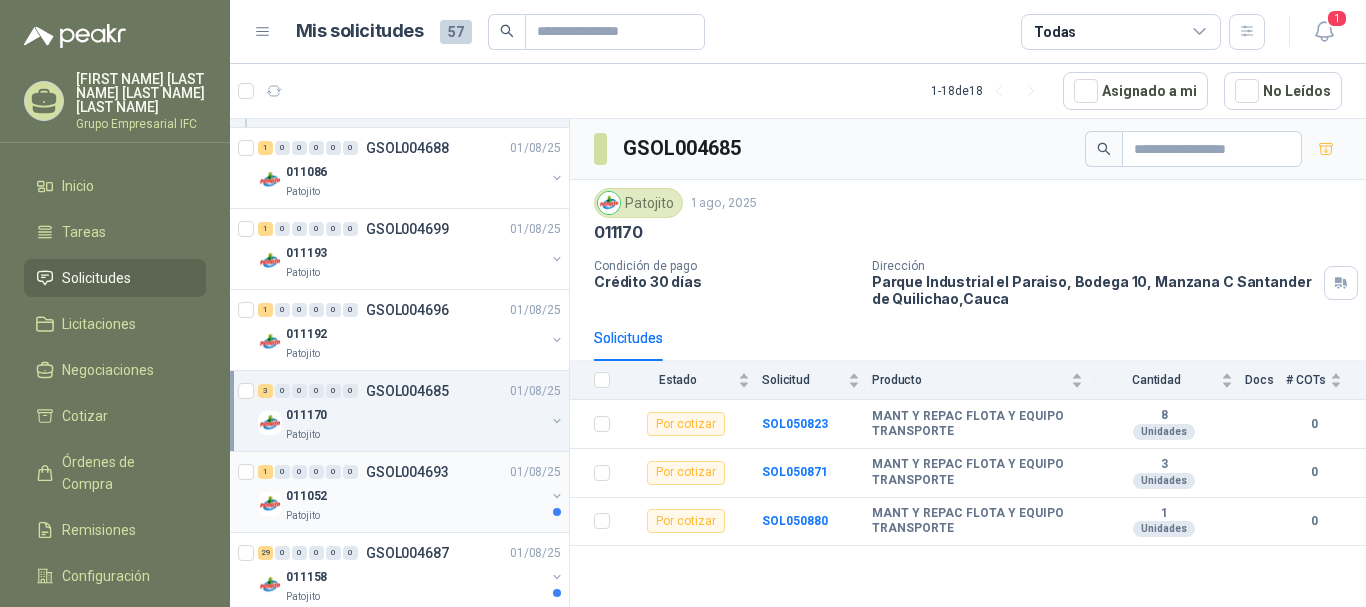 scroll, scrollTop: 1579, scrollLeft: 0, axis: vertical 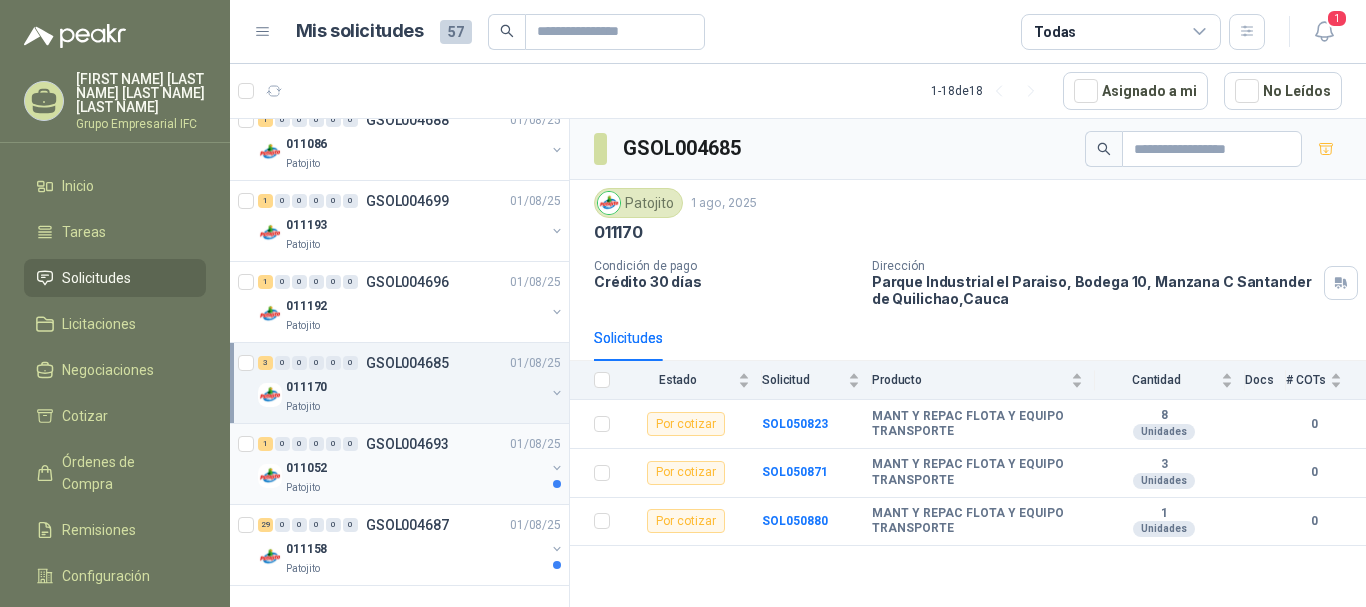 click on "011052" at bounding box center [415, 468] 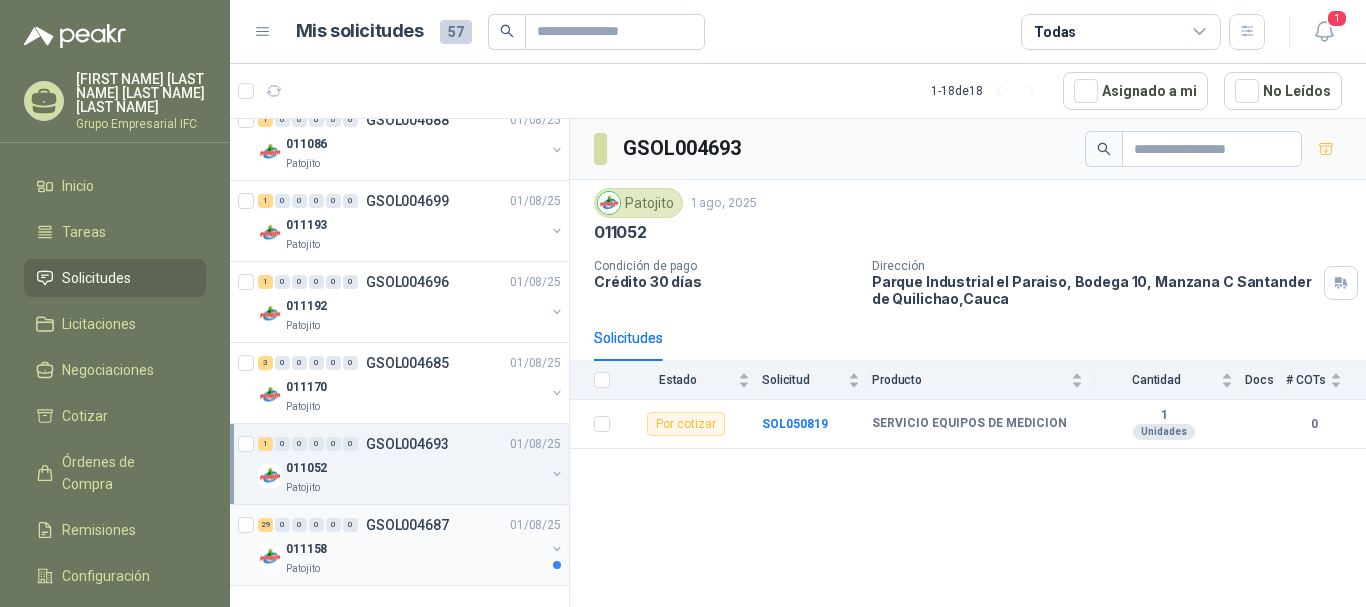 click on "GSOL004687" at bounding box center (407, 525) 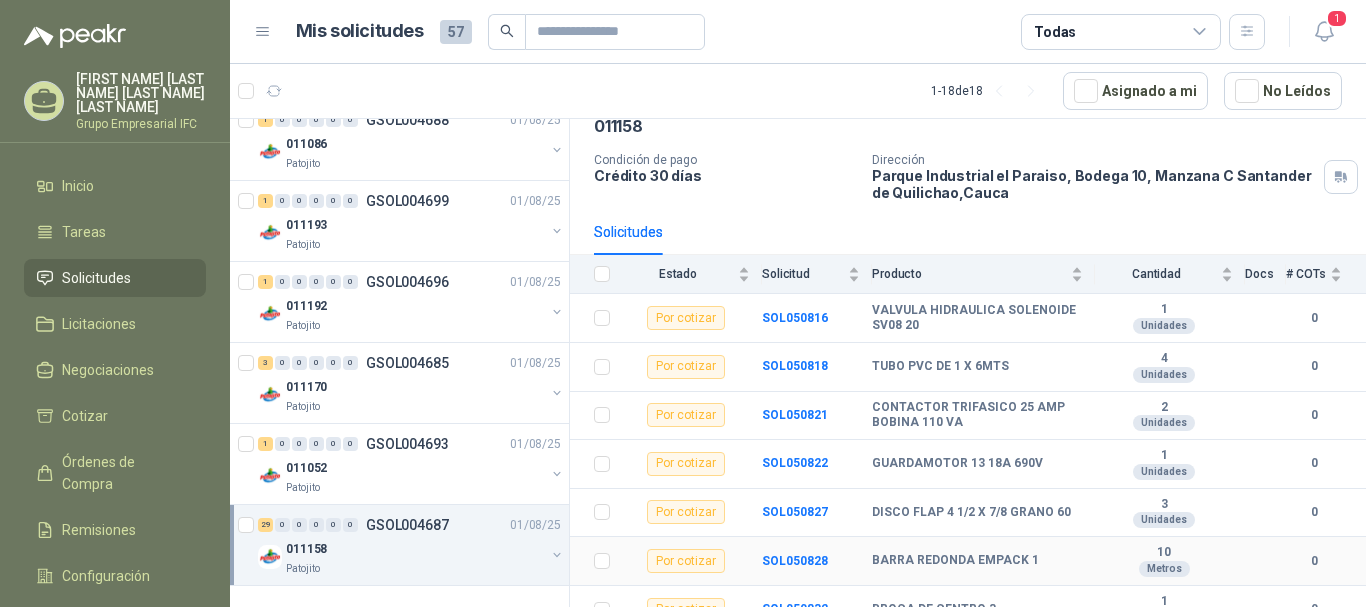 scroll, scrollTop: 300, scrollLeft: 0, axis: vertical 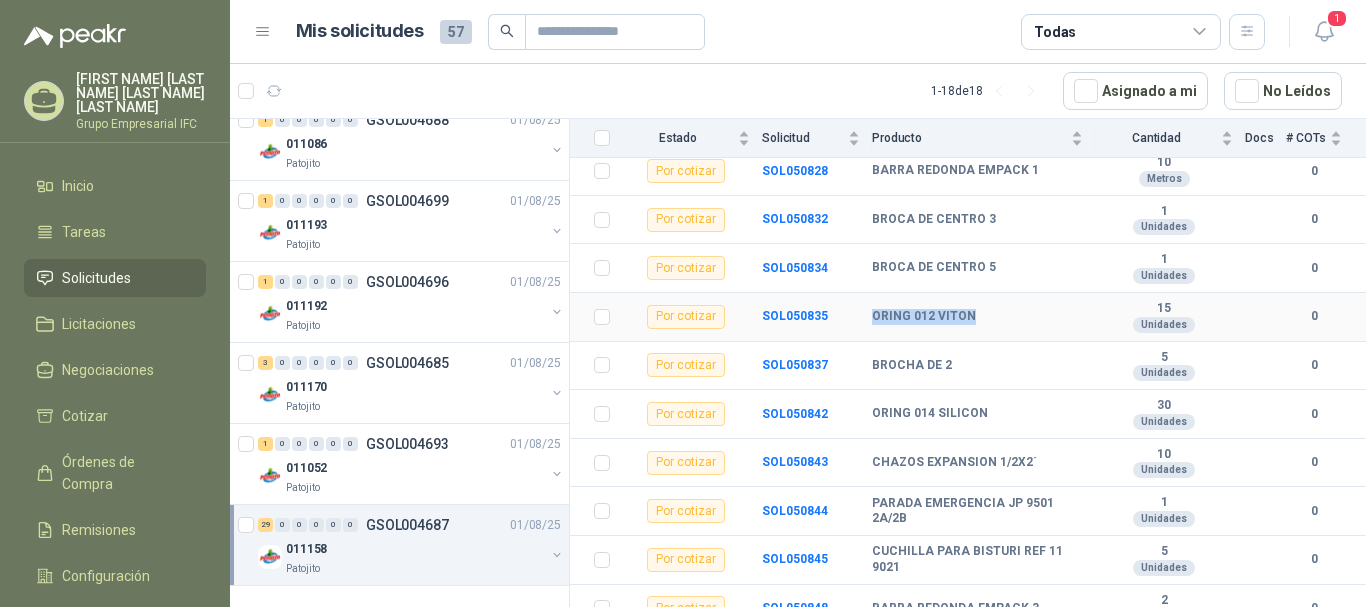 drag, startPoint x: 874, startPoint y: 313, endPoint x: 1001, endPoint y: 309, distance: 127.06297 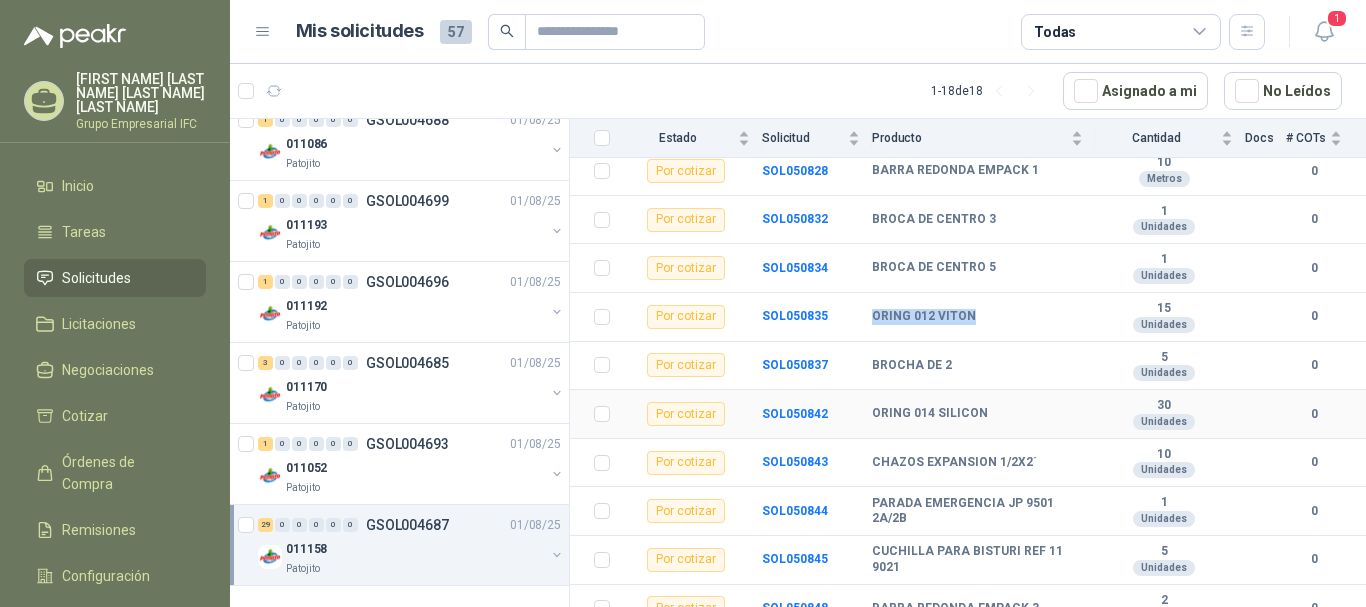 copy on "ORING 012 VITON" 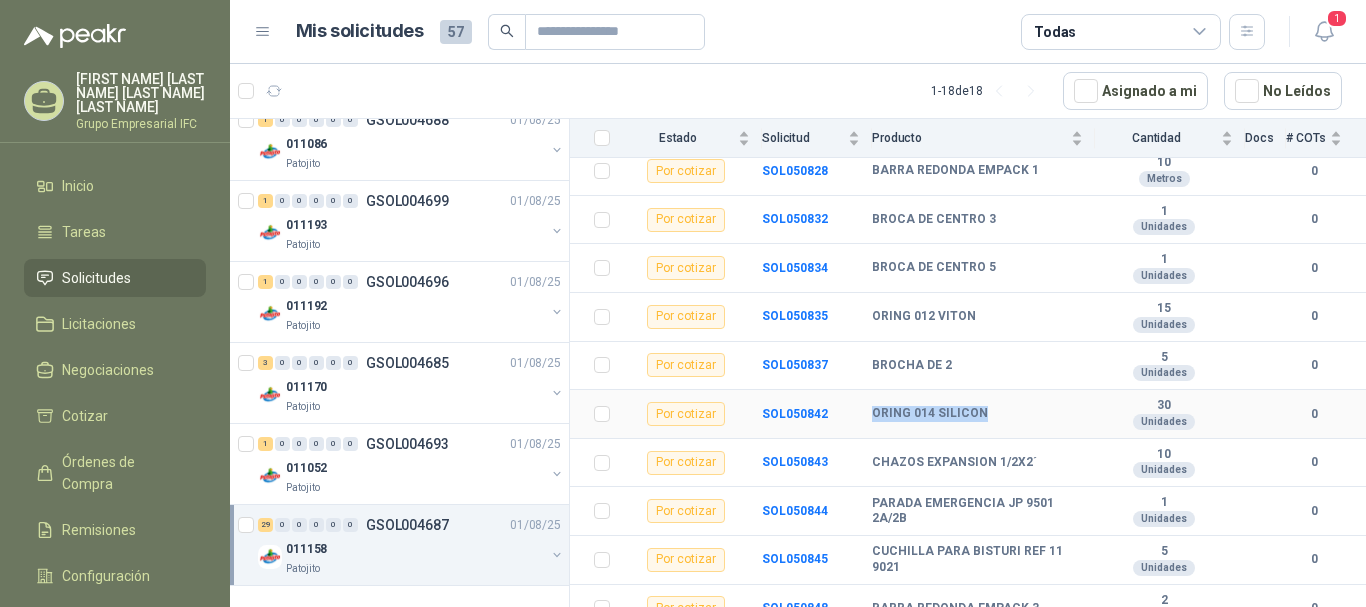 drag, startPoint x: 873, startPoint y: 412, endPoint x: 1003, endPoint y: 412, distance: 130 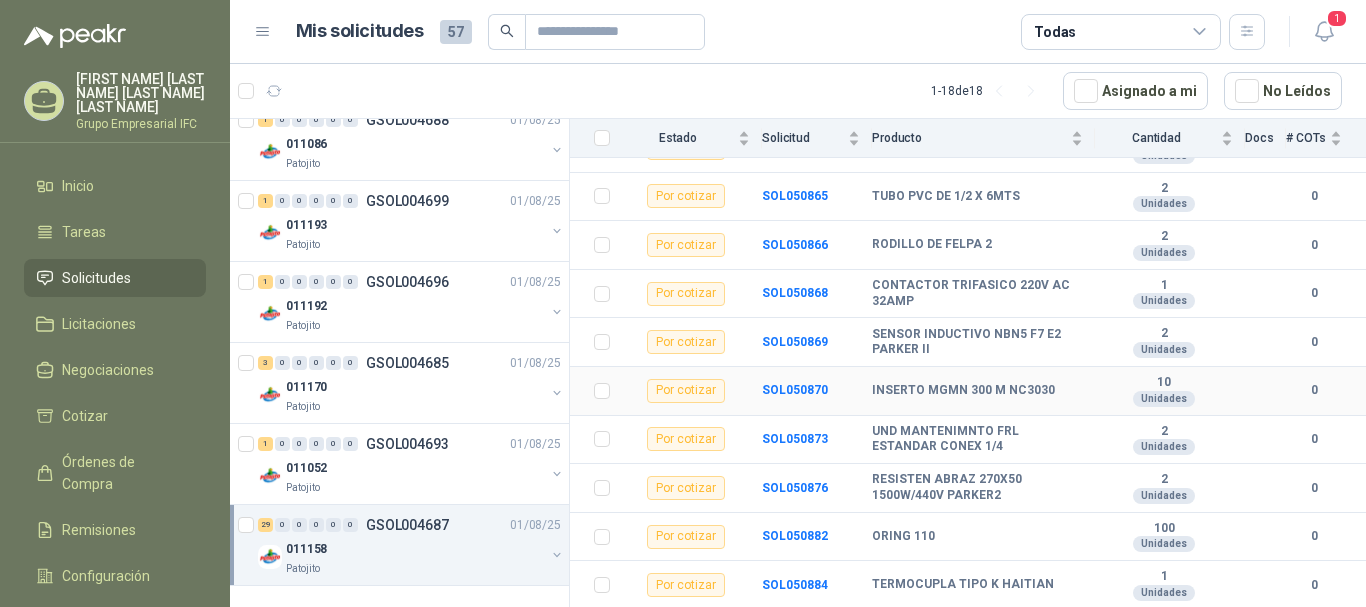 scroll, scrollTop: 1196, scrollLeft: 0, axis: vertical 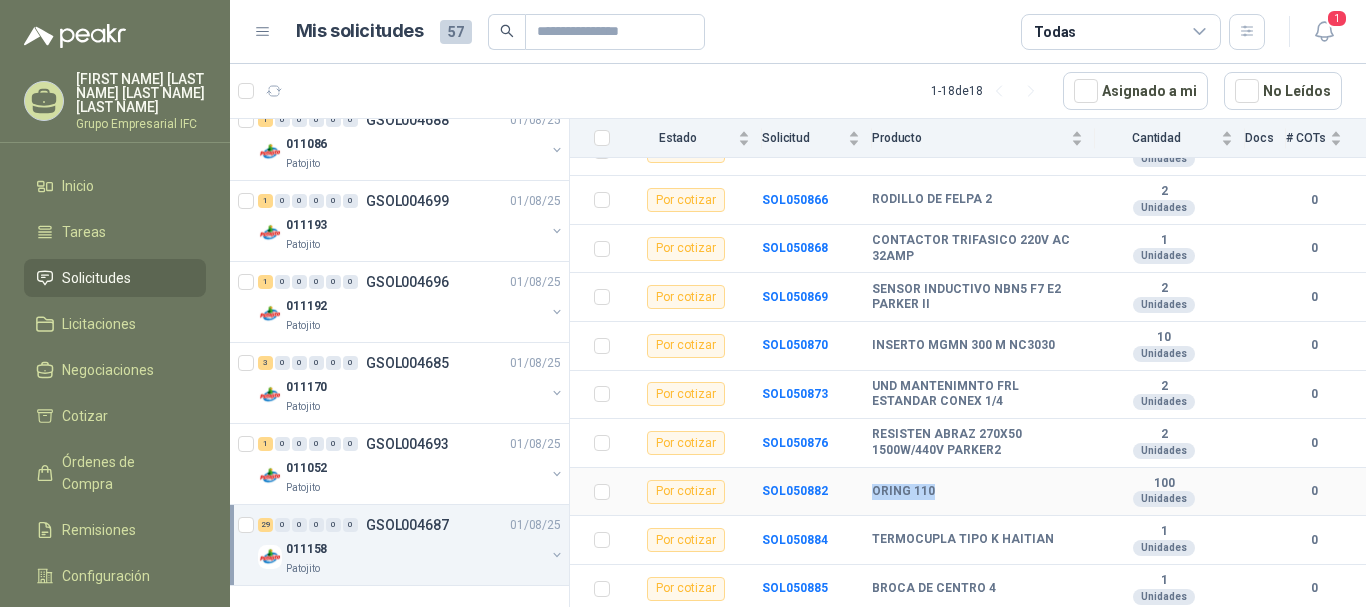 drag, startPoint x: 871, startPoint y: 490, endPoint x: 945, endPoint y: 485, distance: 74.168724 